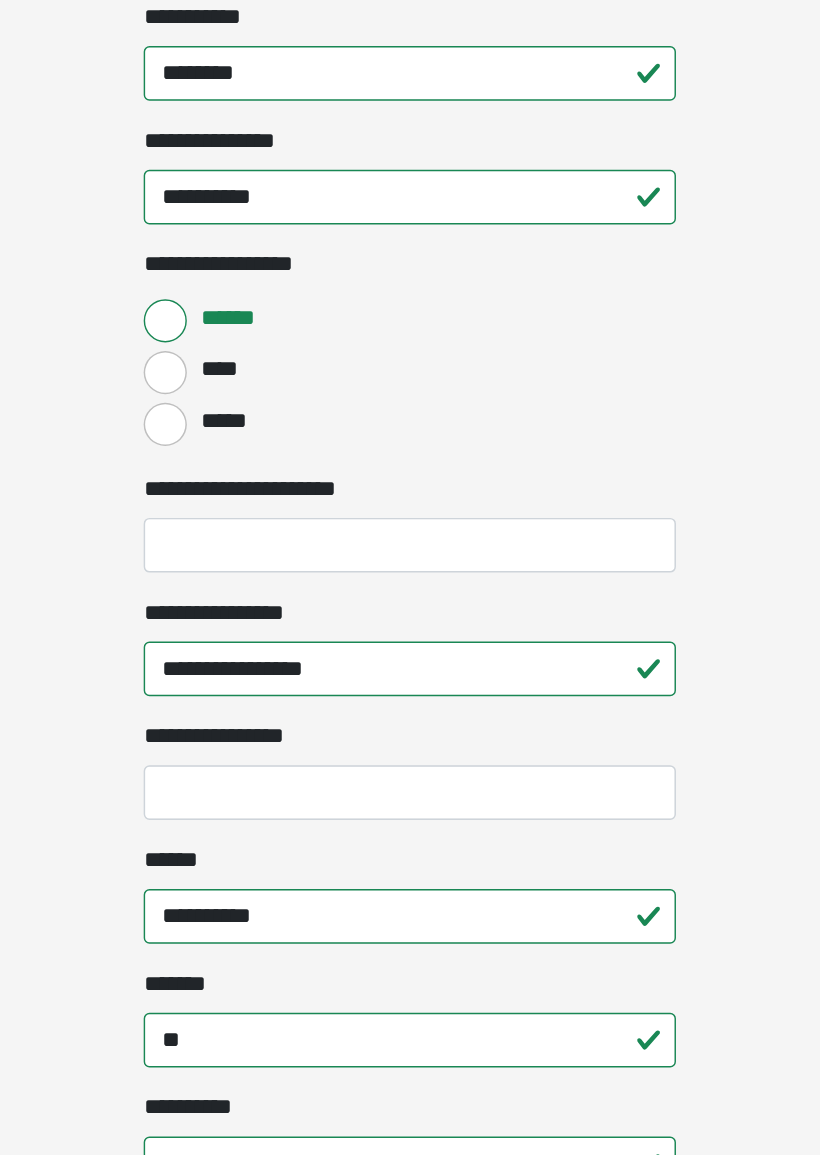 scroll, scrollTop: 5, scrollLeft: 0, axis: vertical 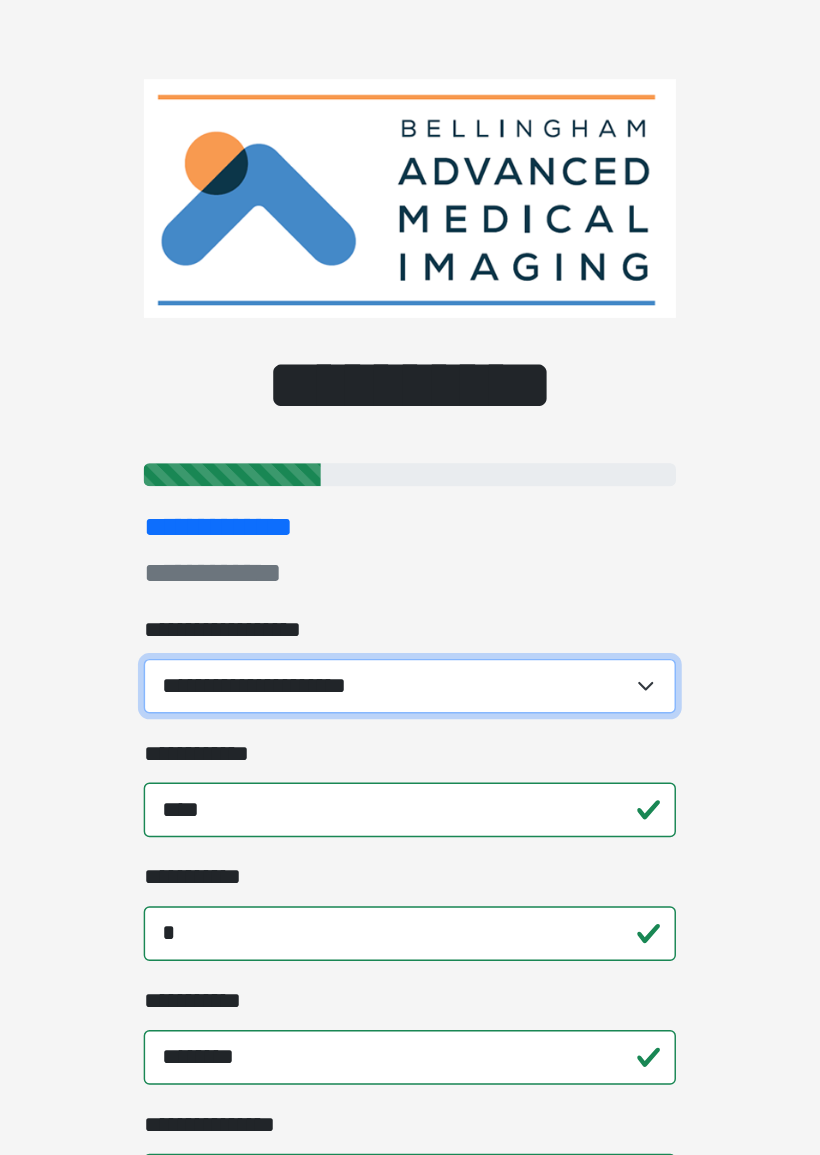 click on "**********" at bounding box center (410, 477) 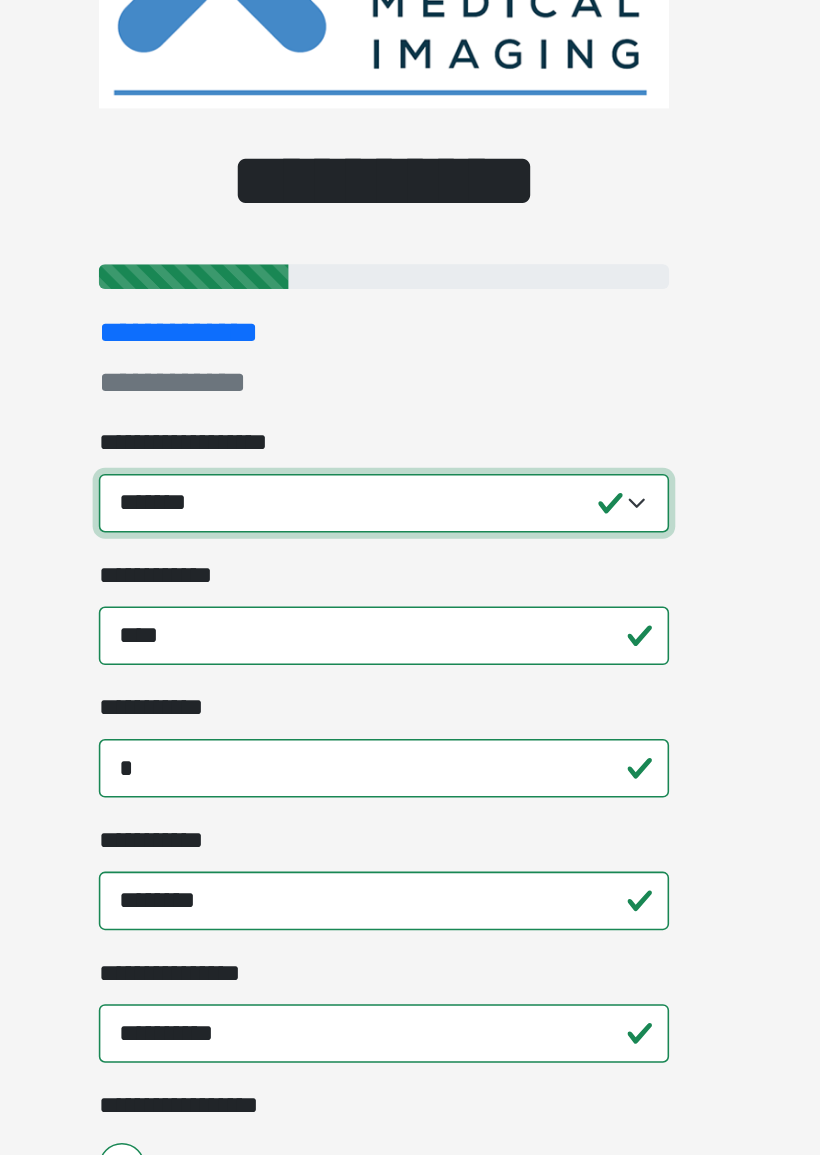 scroll, scrollTop: 151, scrollLeft: 0, axis: vertical 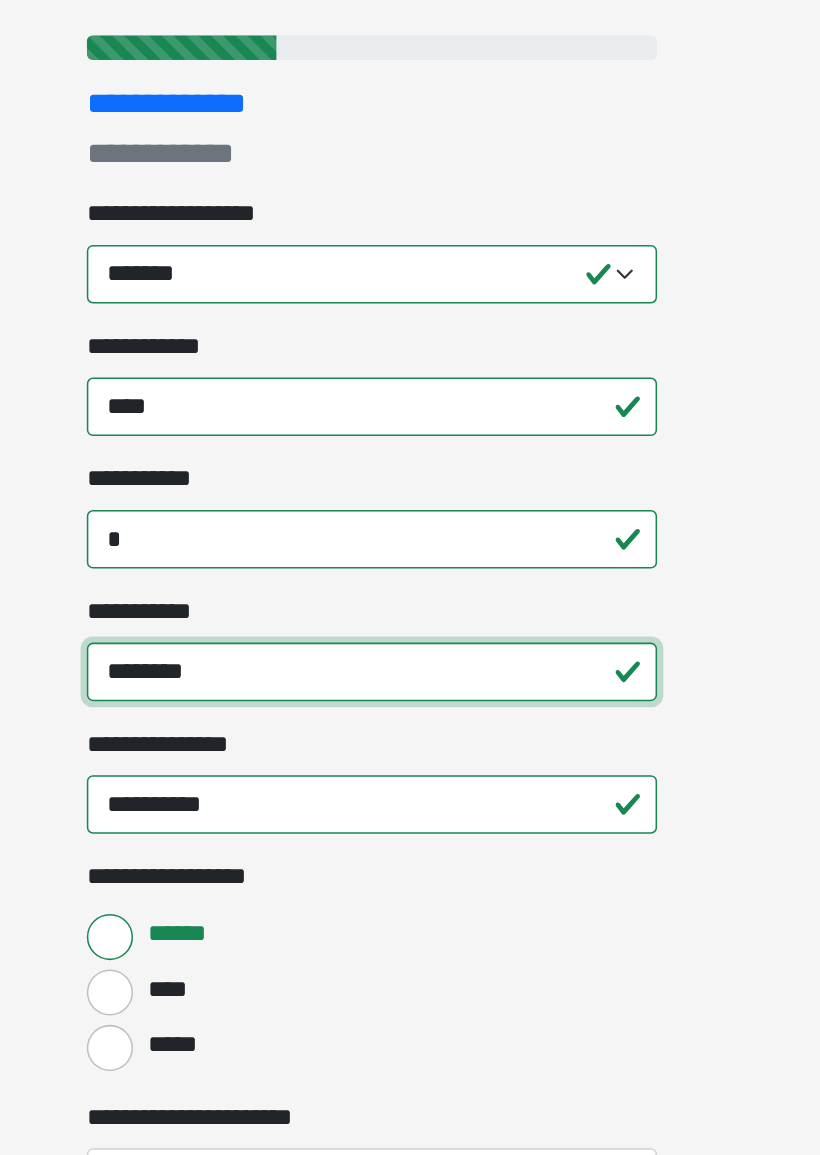 click on "********" at bounding box center (410, 584) 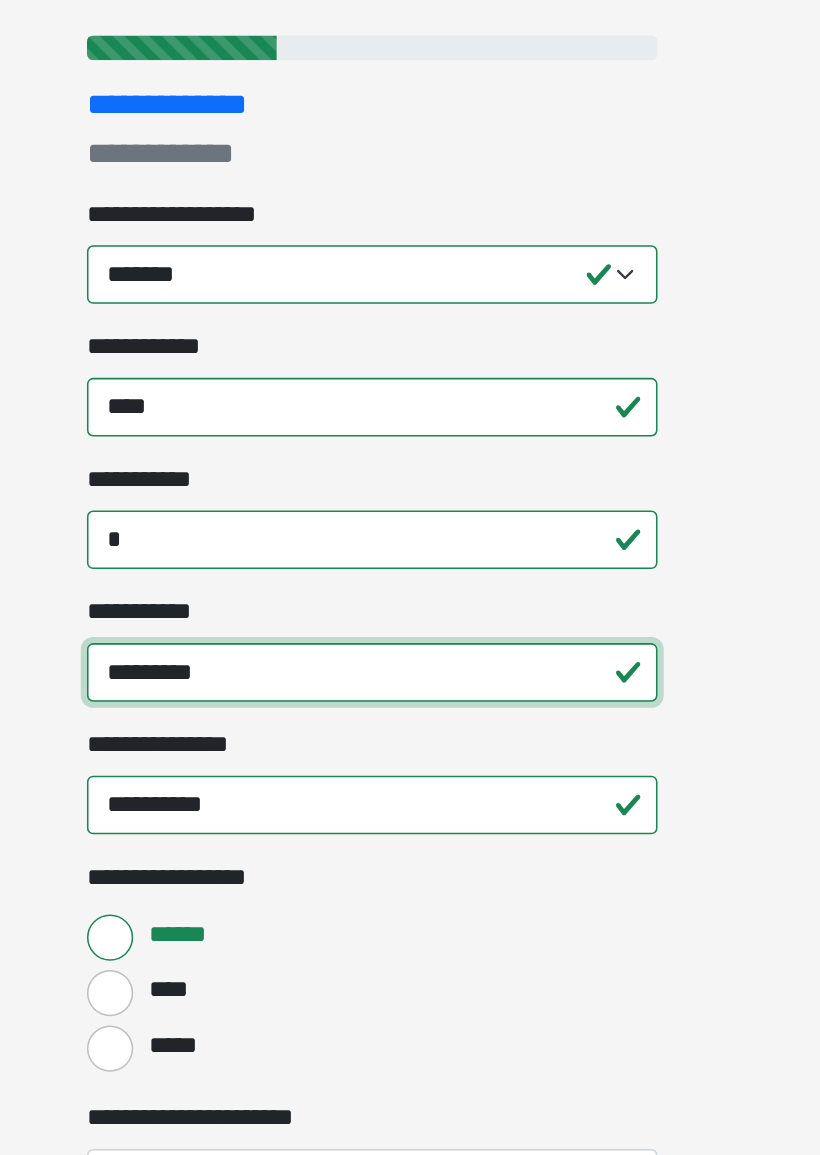 click on "********" at bounding box center [410, 584] 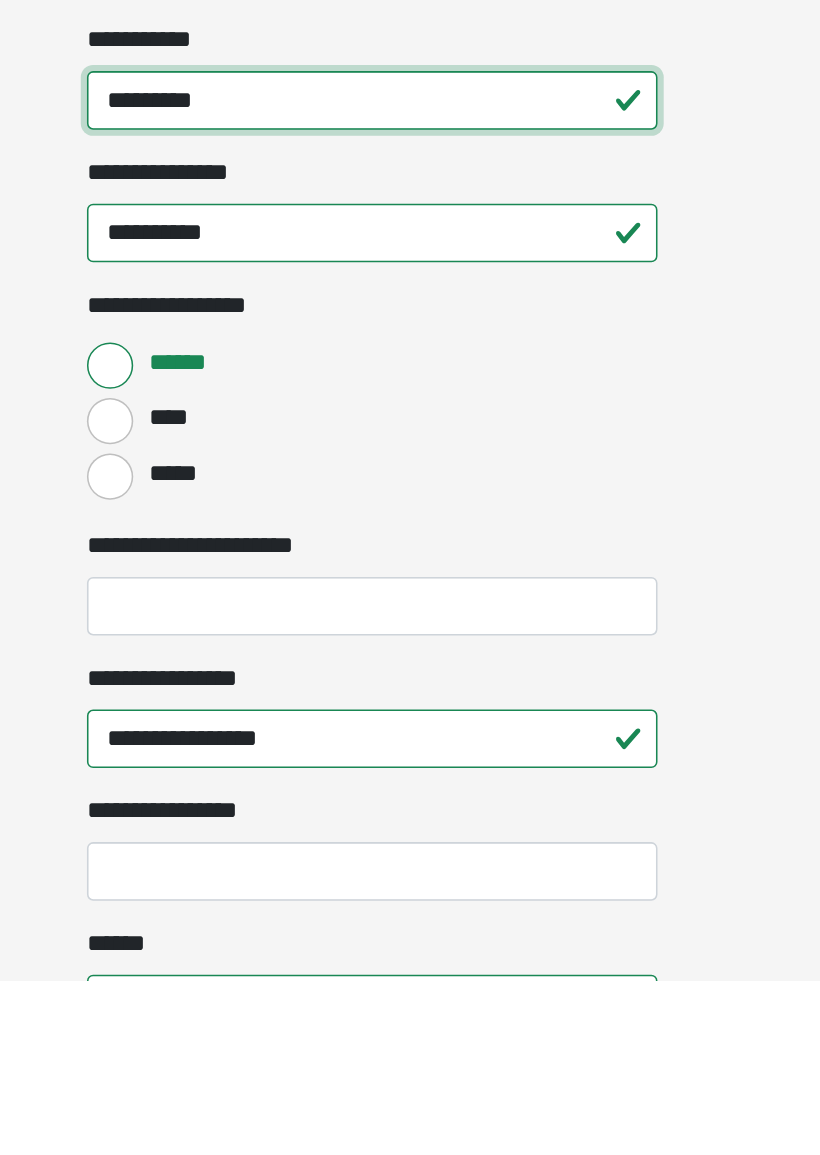 type on "********" 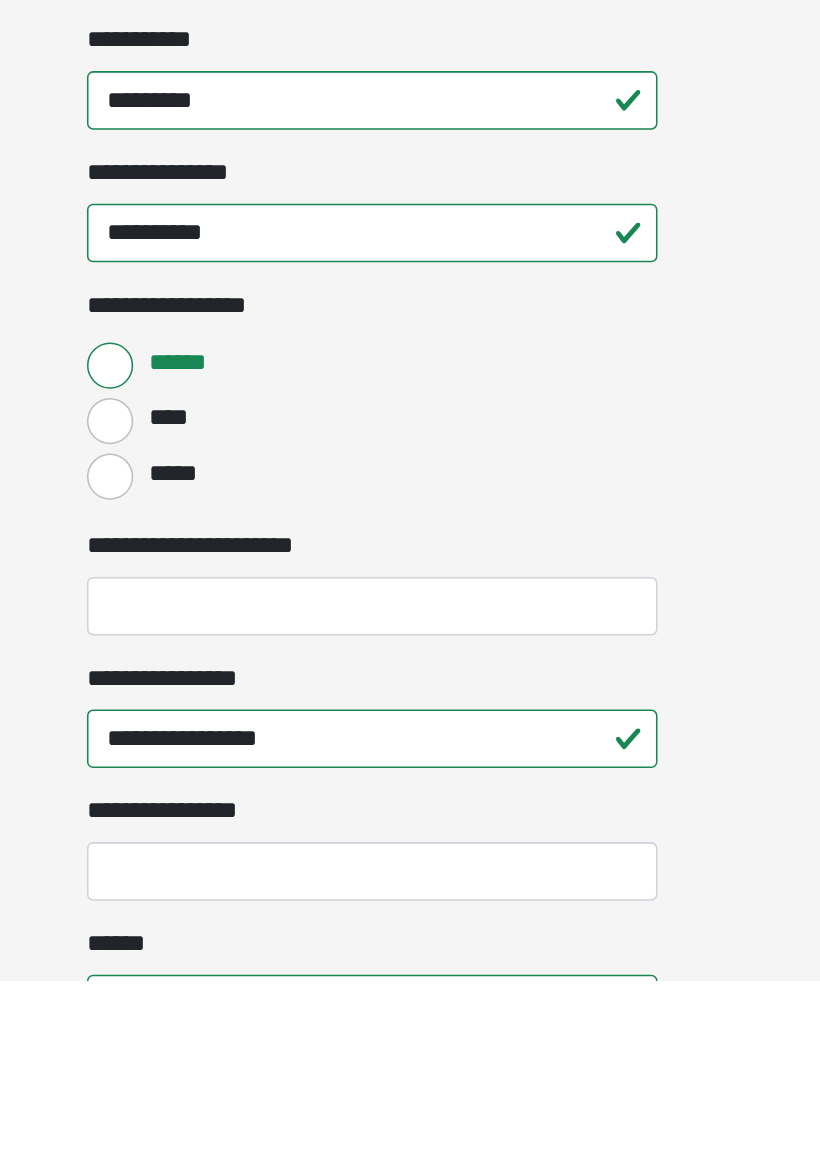 click on "**********" at bounding box center (410, 912) 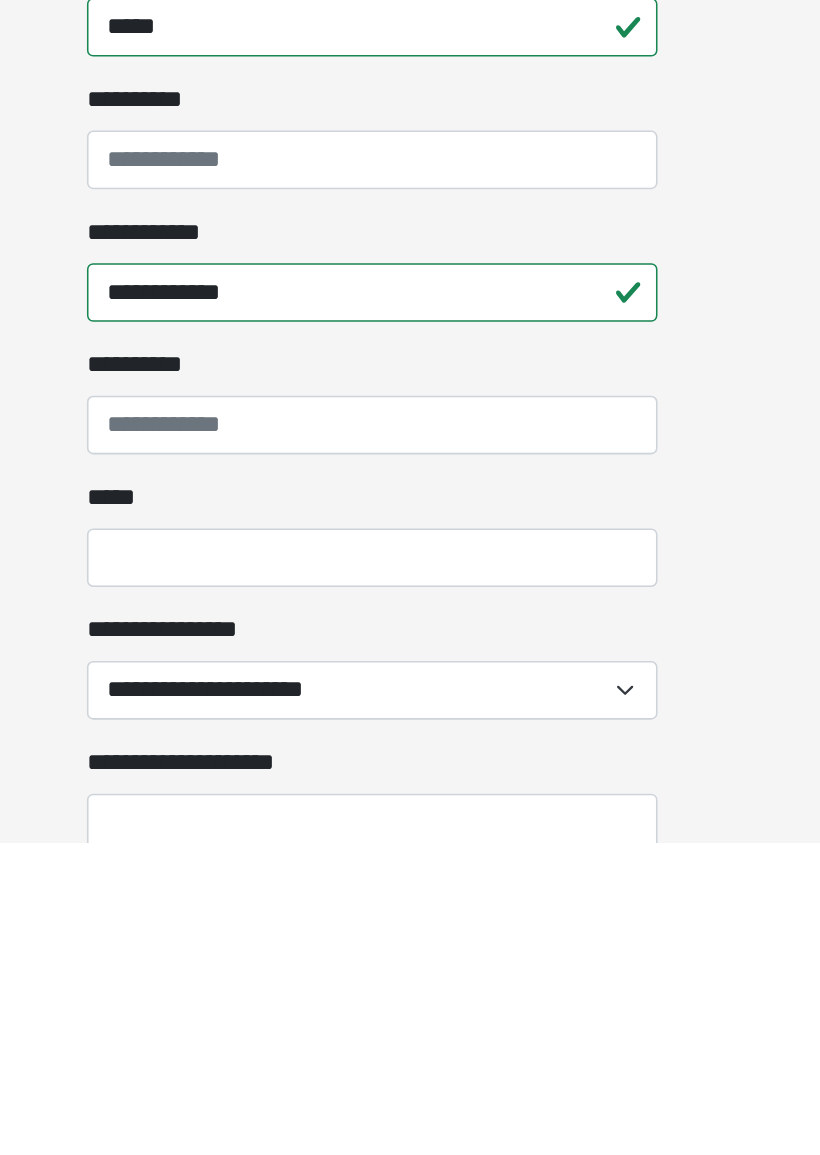scroll, scrollTop: 867, scrollLeft: 0, axis: vertical 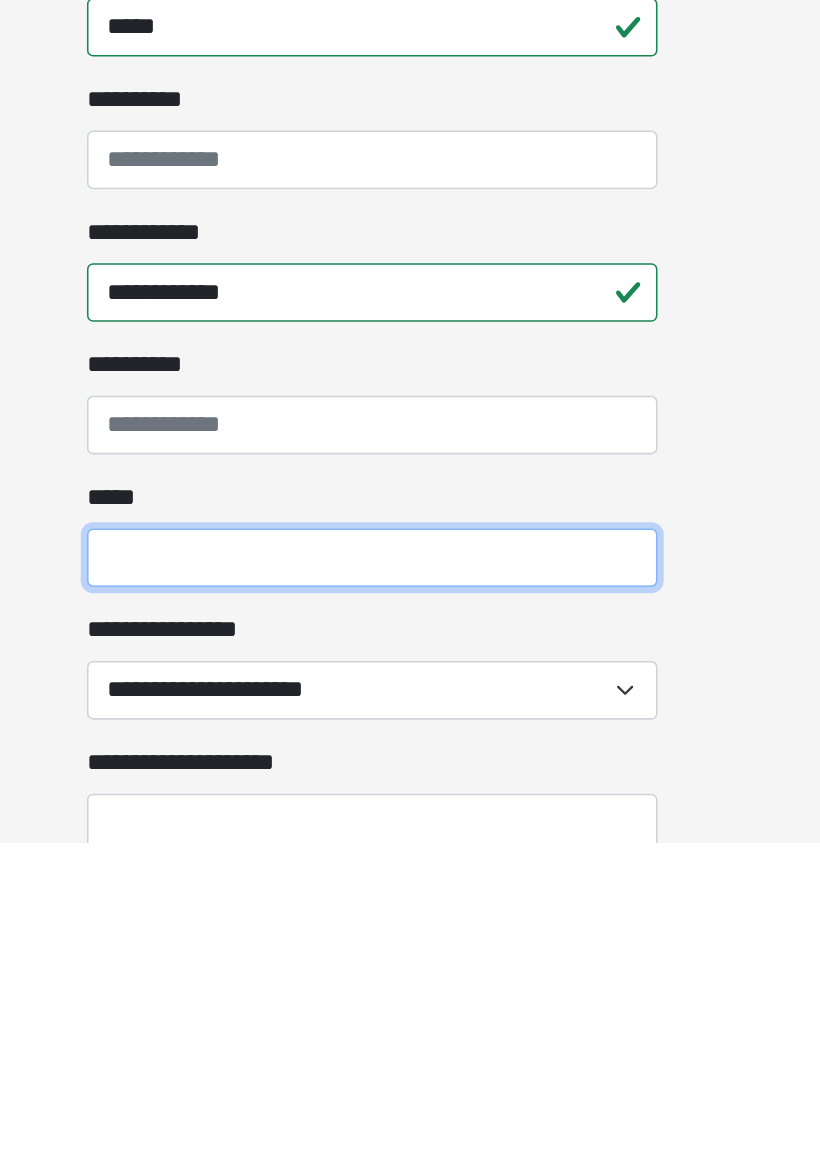 click on "*****" at bounding box center [410, 970] 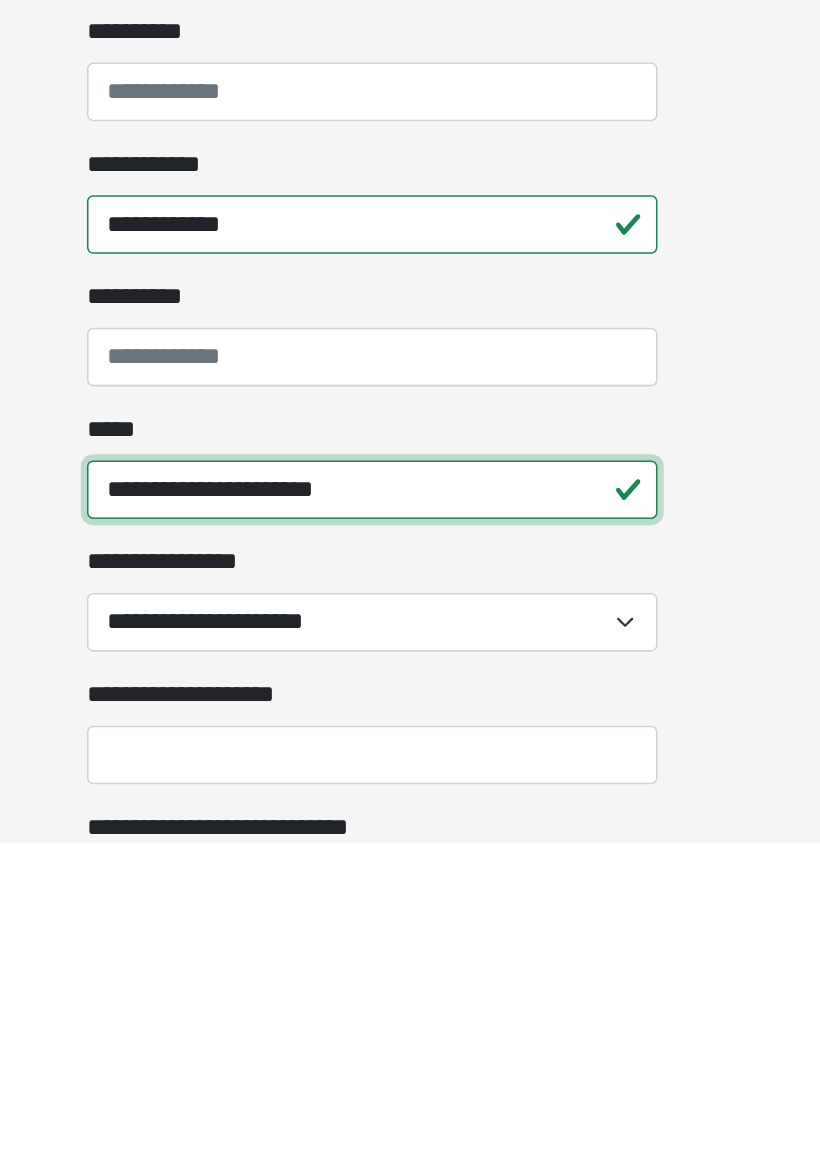 type on "**********" 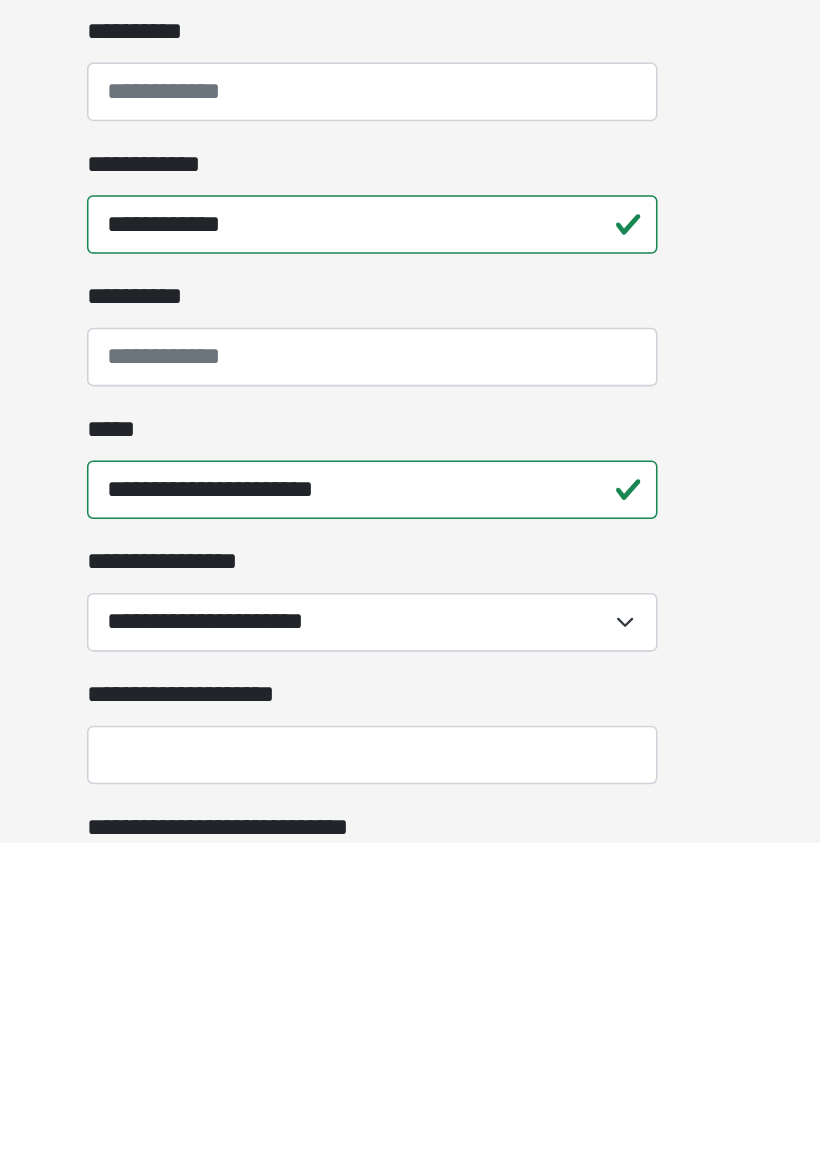 click on "**********" at bounding box center (410, 1012) 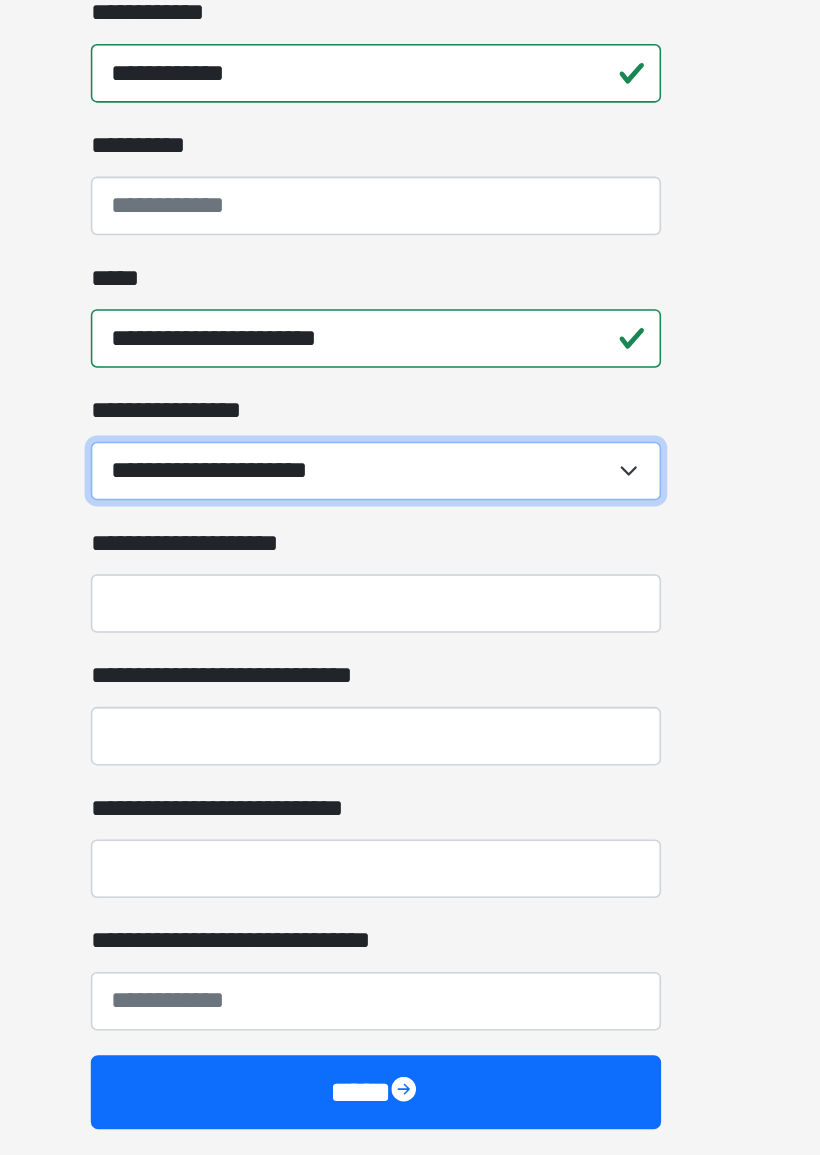 scroll, scrollTop: 1230, scrollLeft: 0, axis: vertical 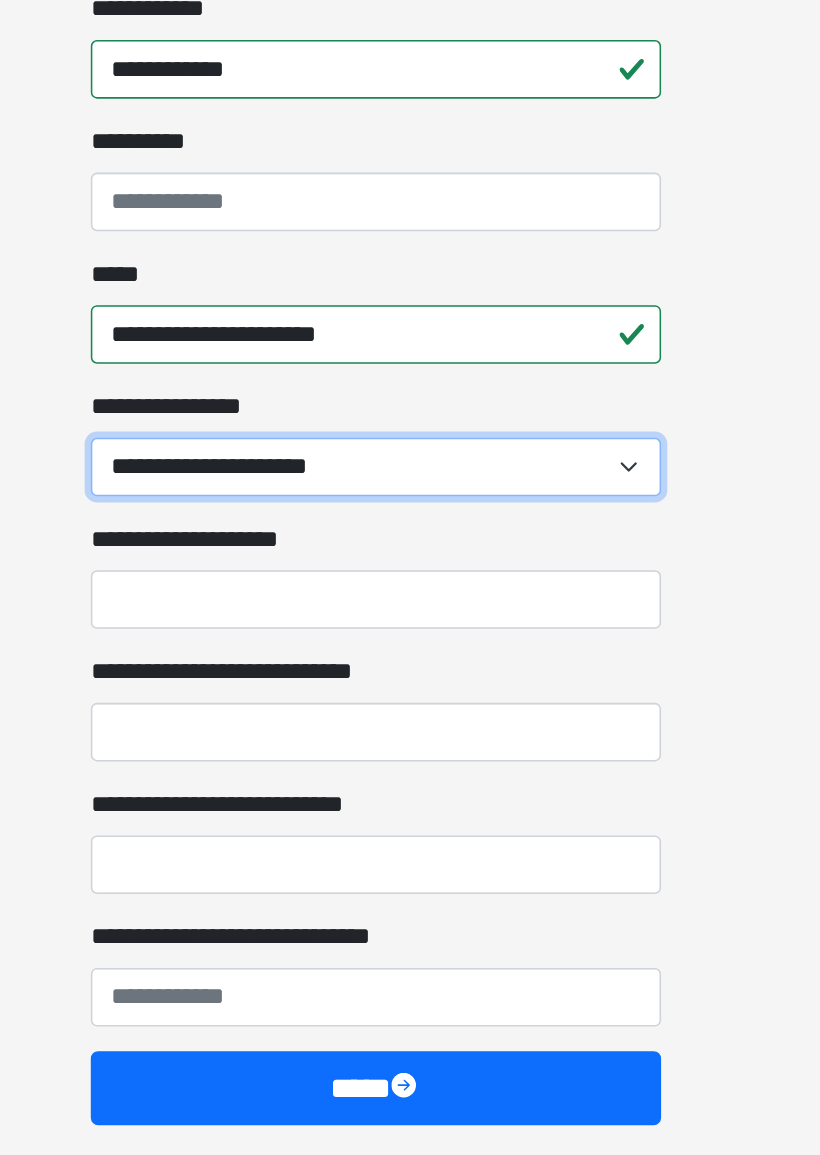 click on "**********" at bounding box center (410, 693) 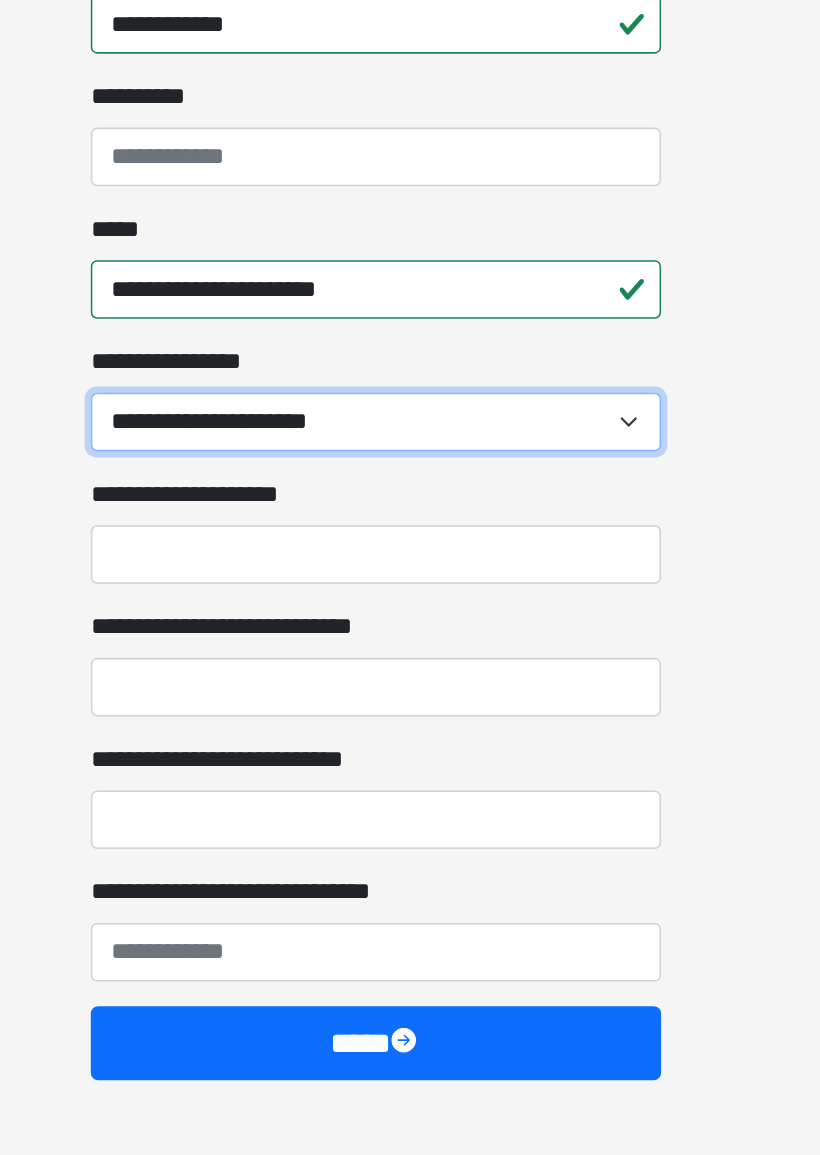 scroll, scrollTop: 1260, scrollLeft: 0, axis: vertical 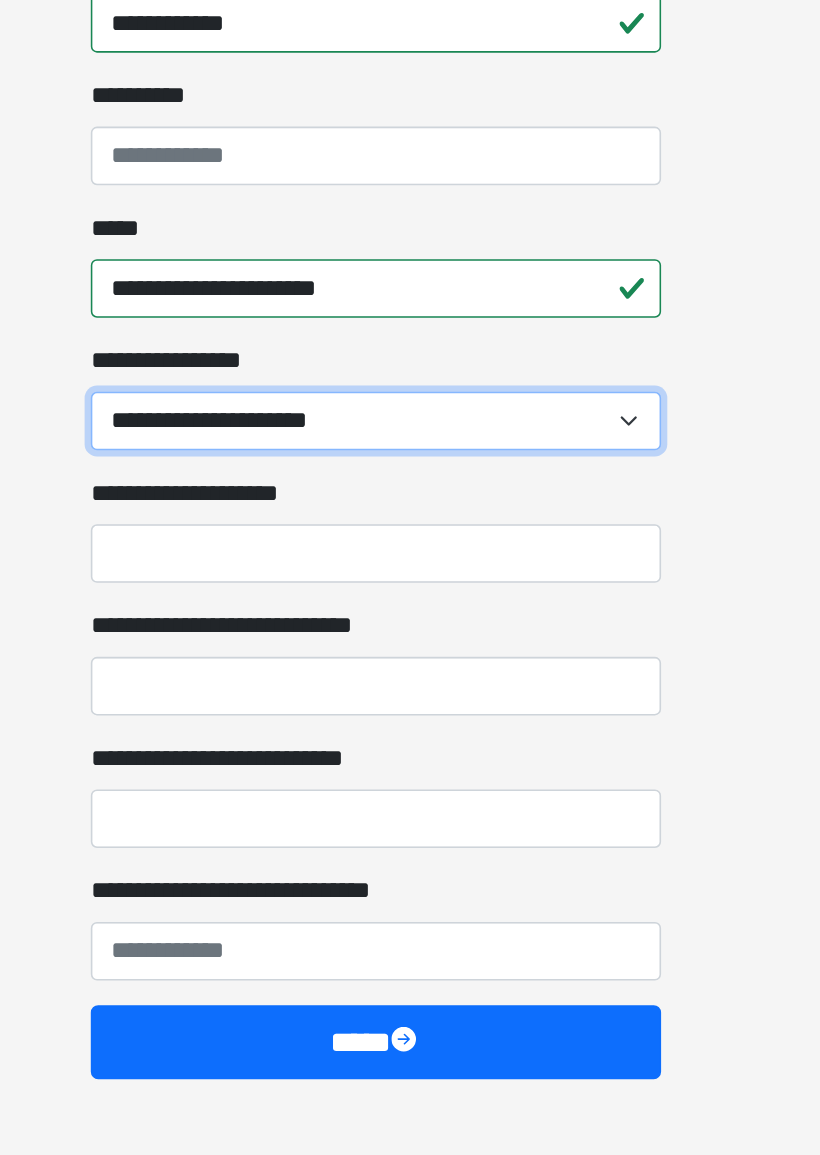 click on "**********" at bounding box center [410, 663] 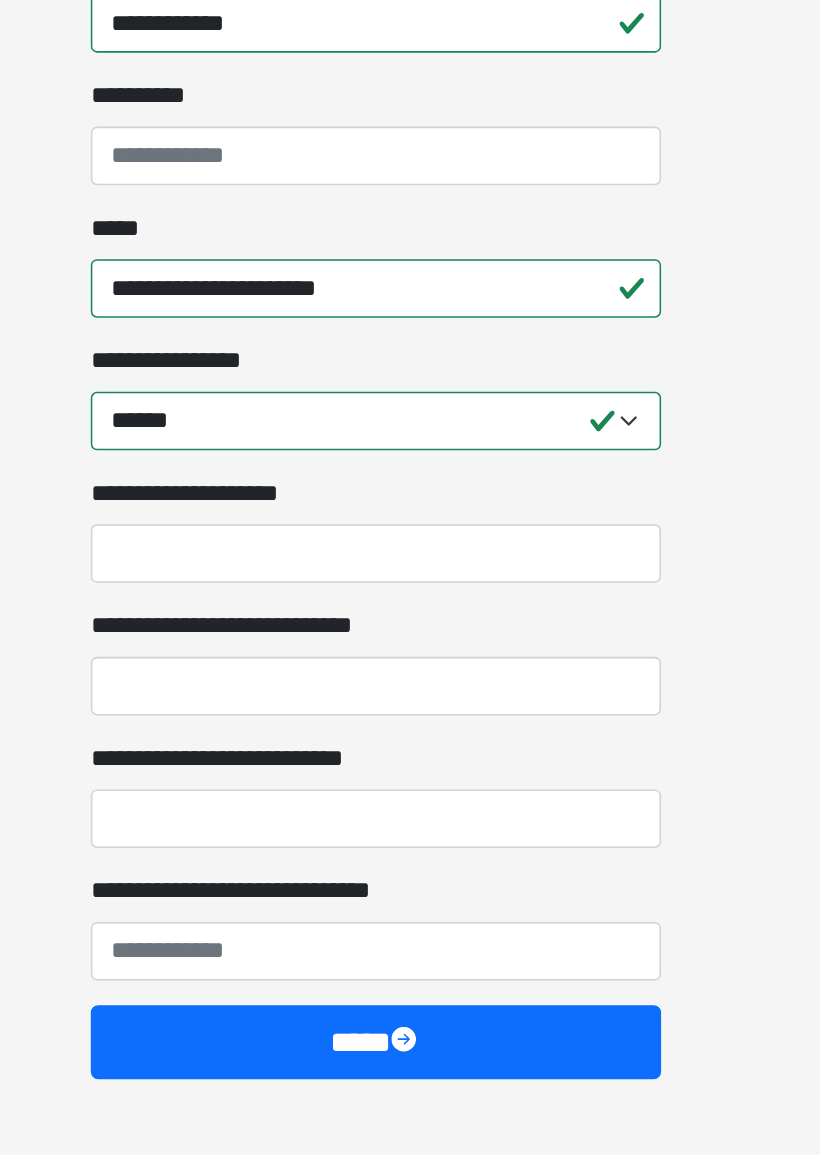click on "**********" at bounding box center (410, 835) 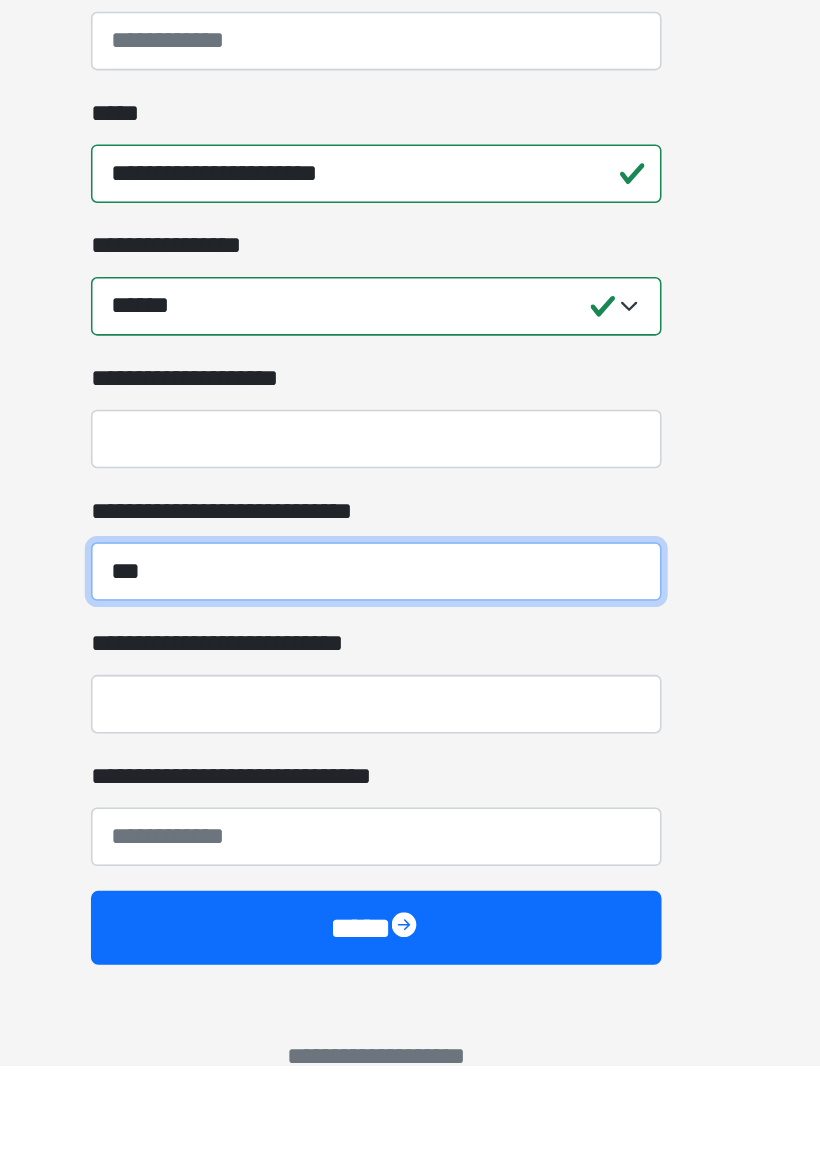 type on "***" 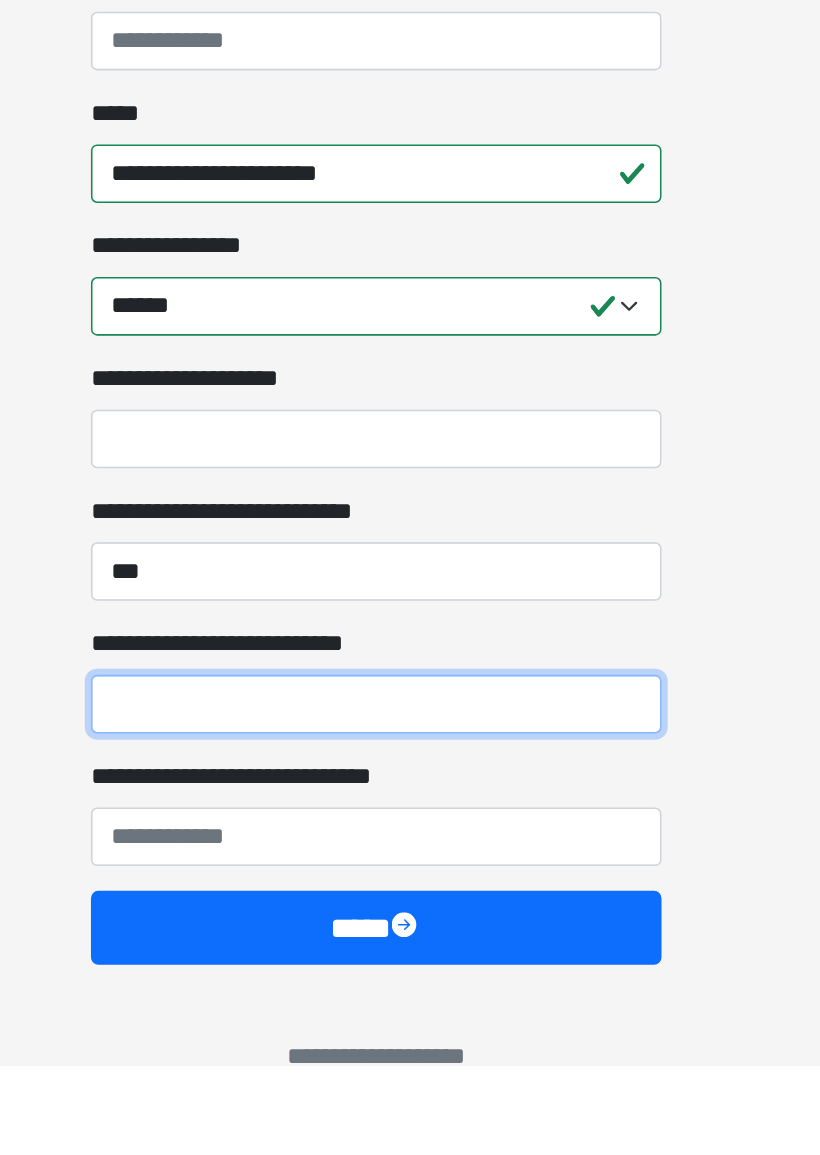 click on "**********" at bounding box center (410, 921) 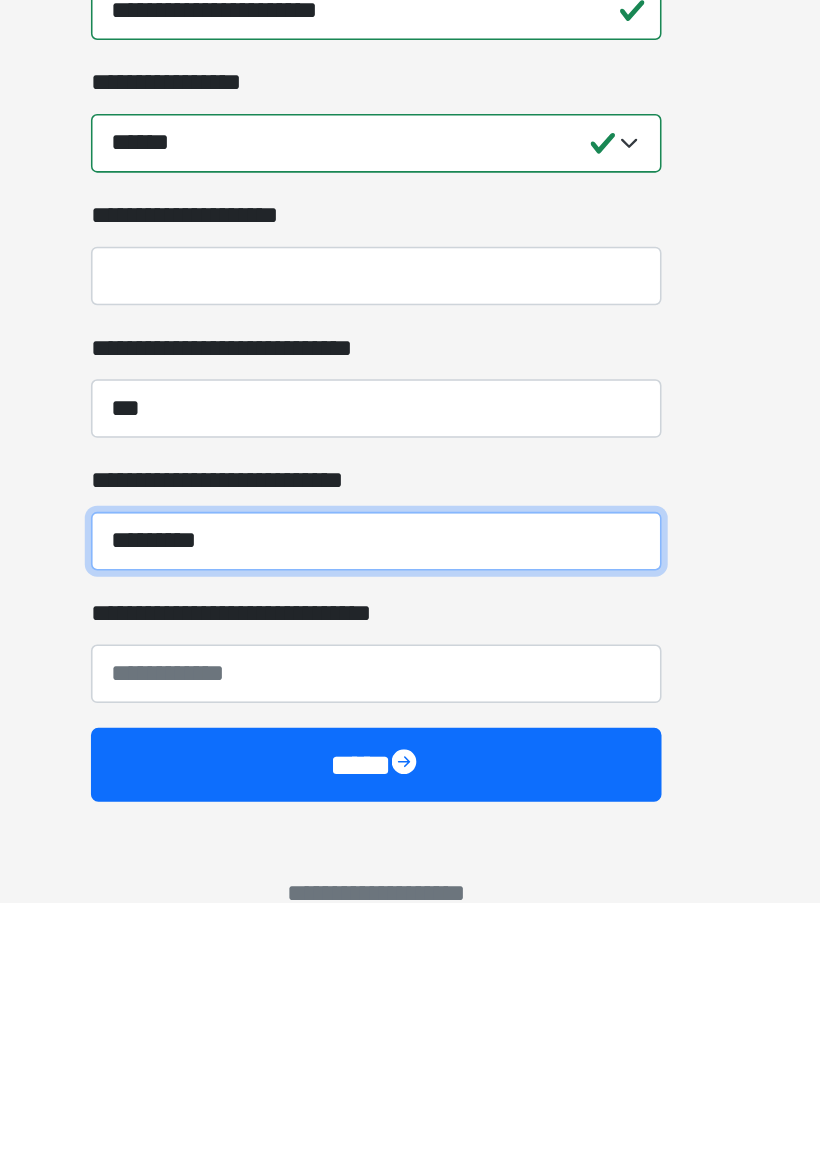 type on "*********" 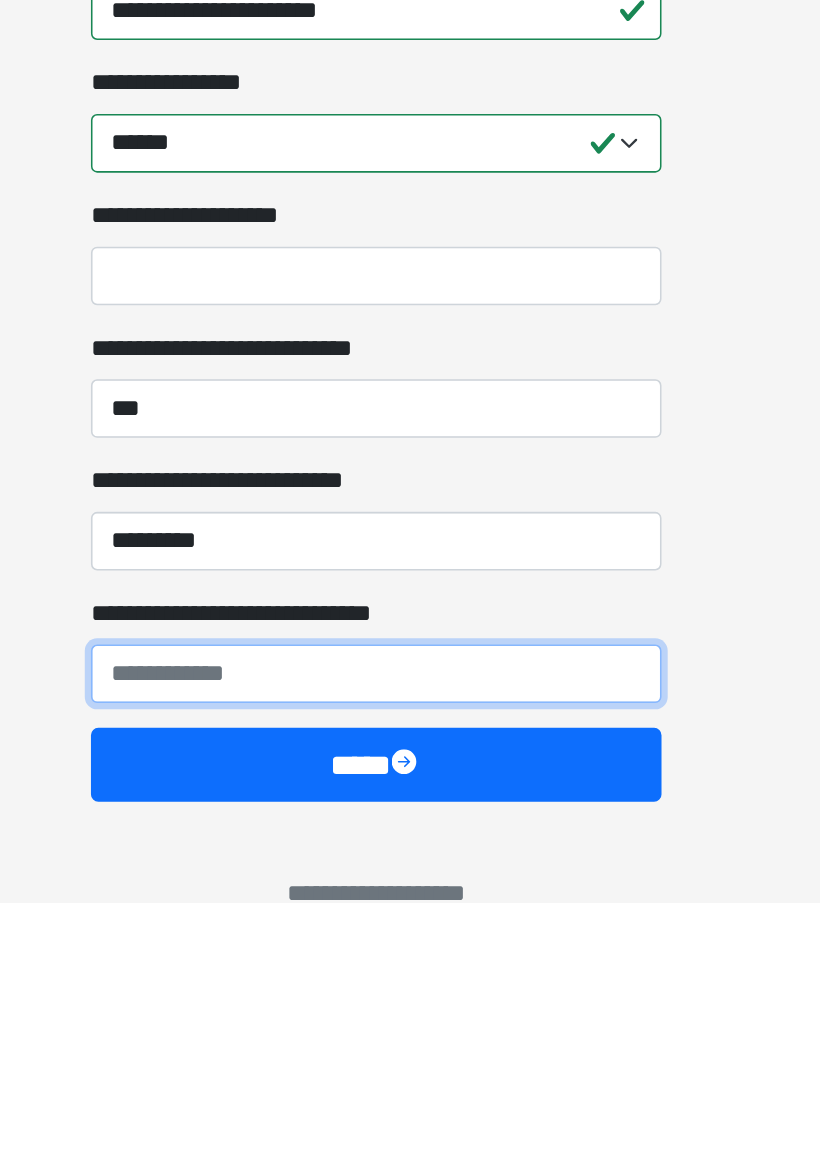 click on "**********" at bounding box center (410, 1007) 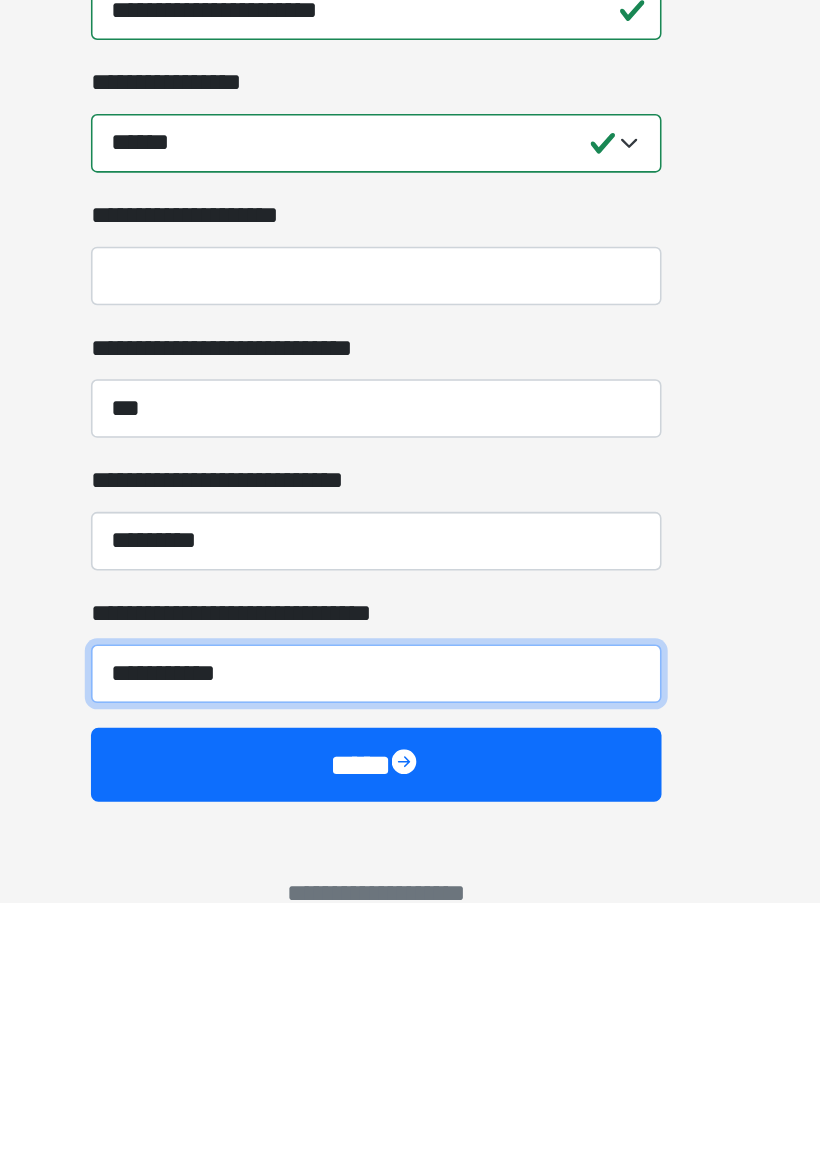 type on "**********" 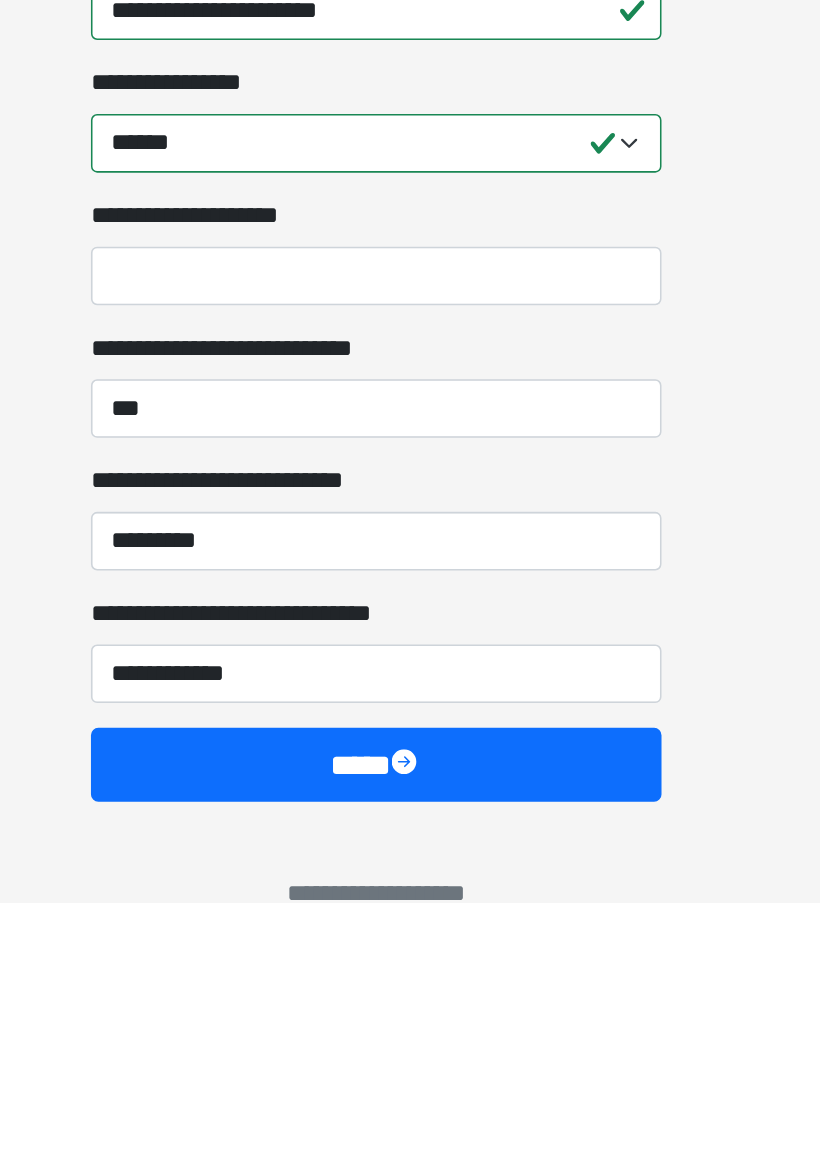 click on "****" at bounding box center (410, 1066) 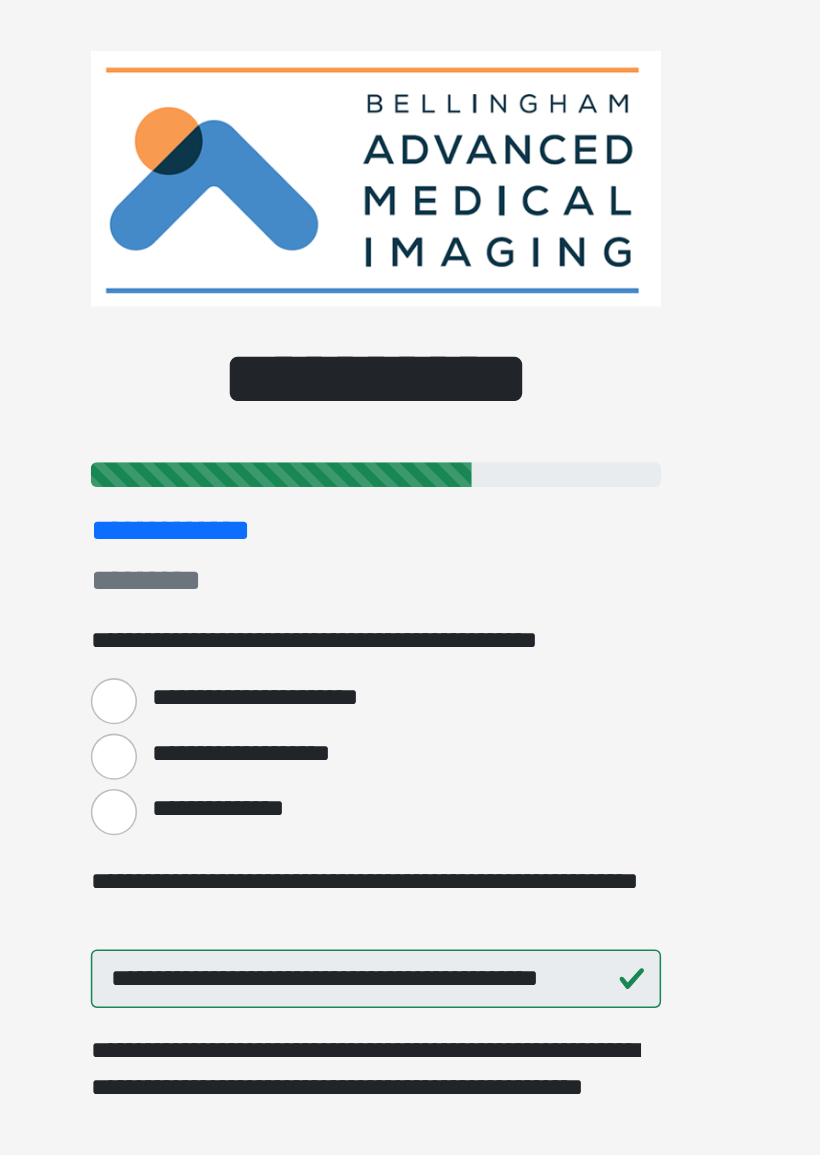 scroll, scrollTop: 0, scrollLeft: 0, axis: both 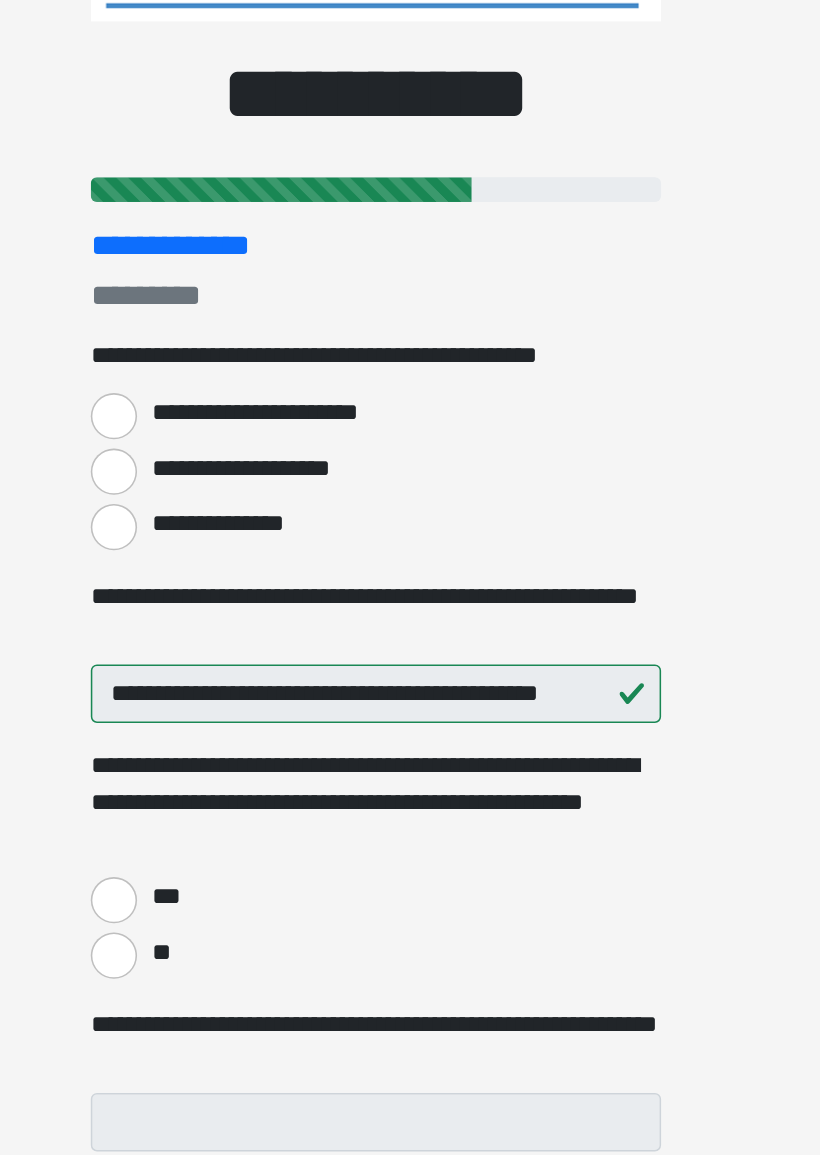 click on "**********" at bounding box center (240, 549) 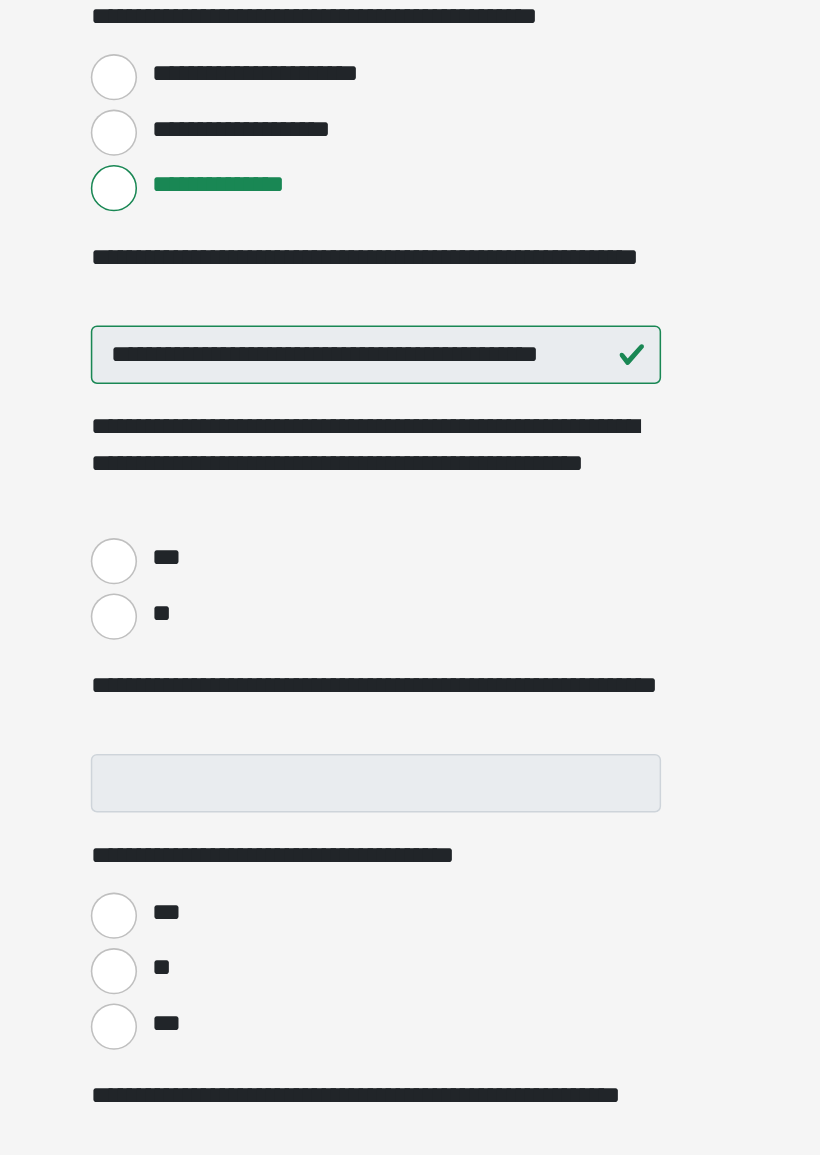 scroll, scrollTop: 38, scrollLeft: 0, axis: vertical 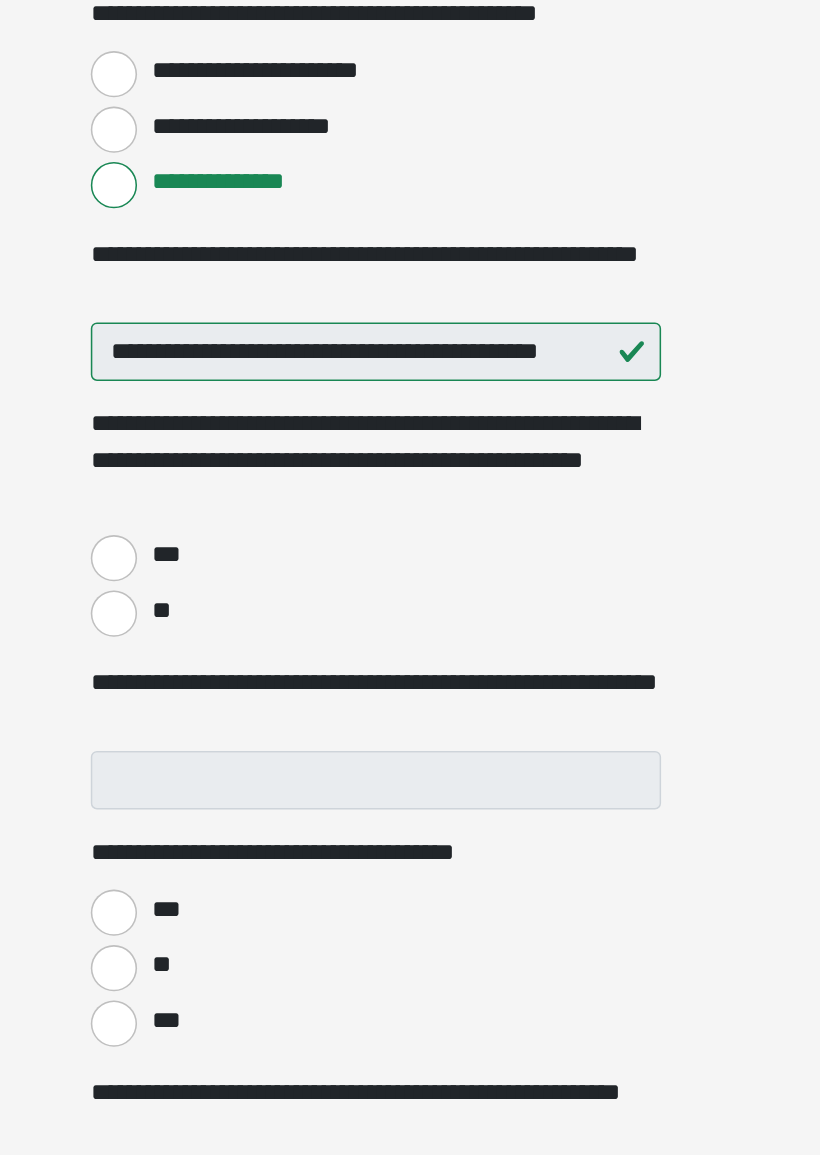 click on "**" at bounding box center (240, 788) 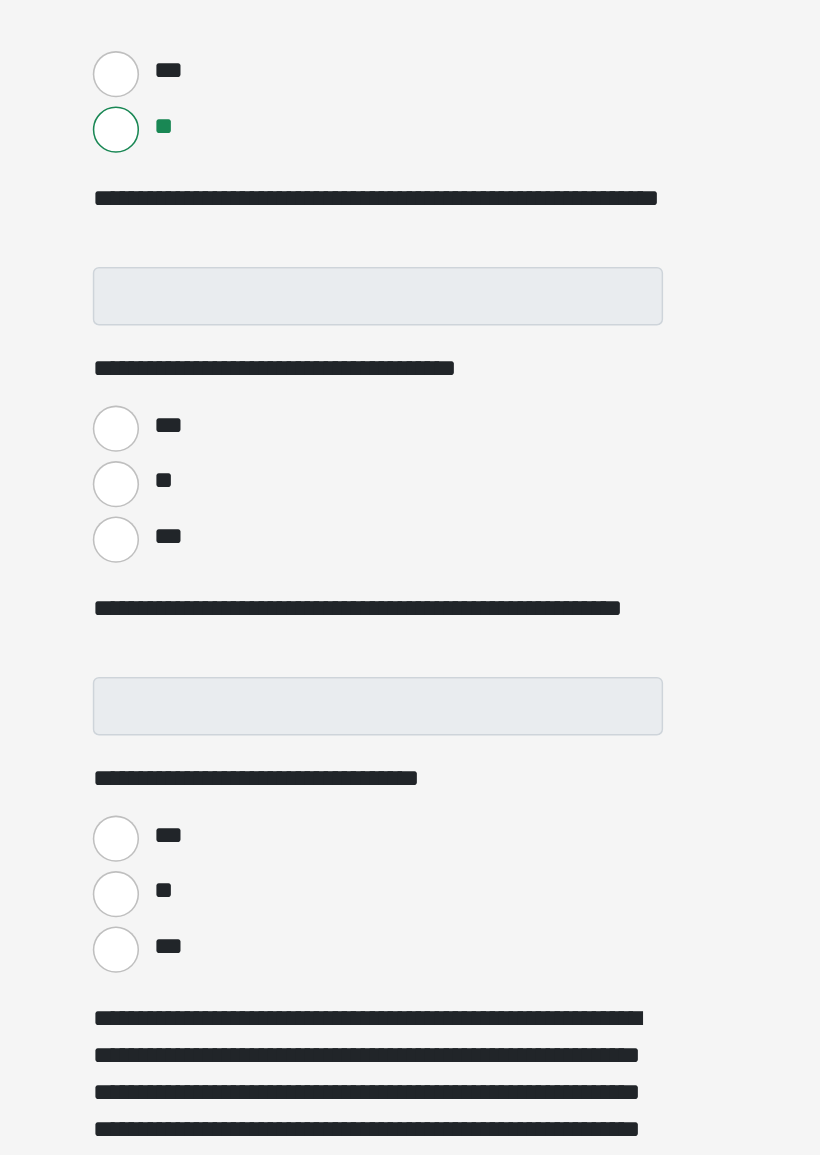 scroll, scrollTop: 743, scrollLeft: 0, axis: vertical 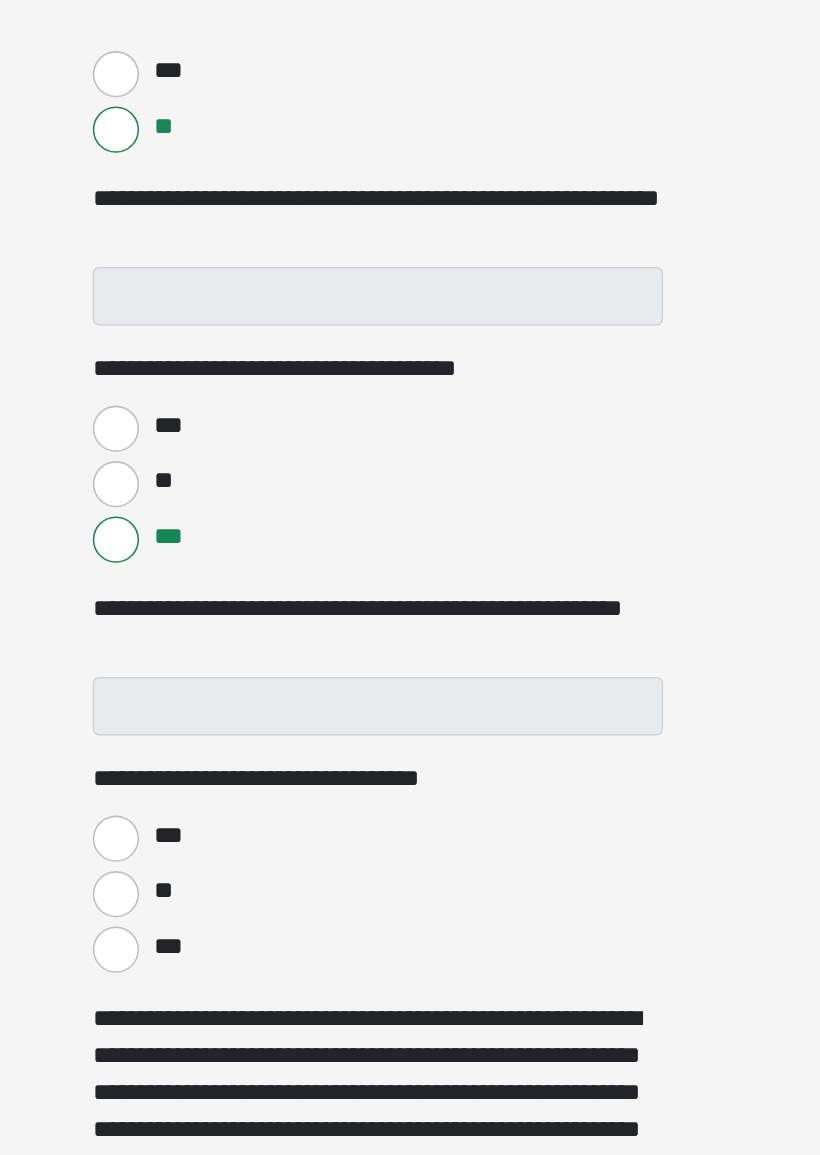 click on "***" at bounding box center [240, 616] 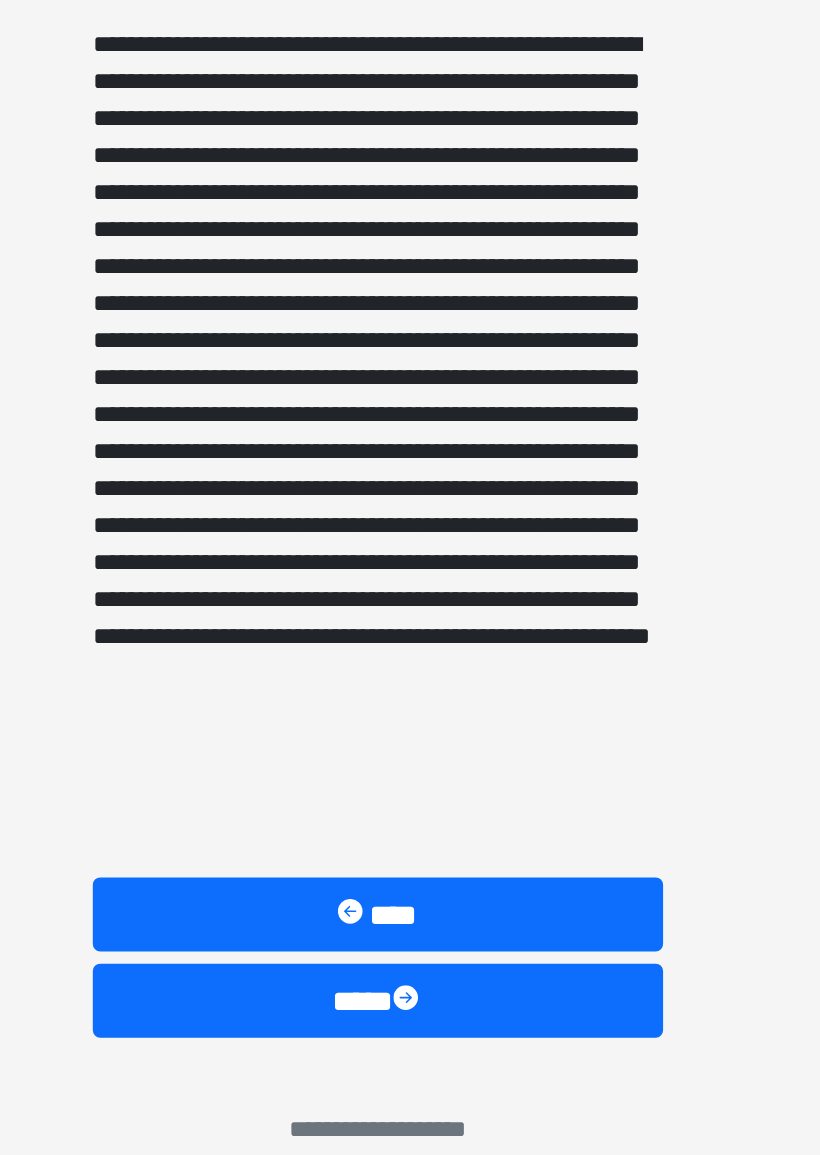 scroll, scrollTop: 995, scrollLeft: 0, axis: vertical 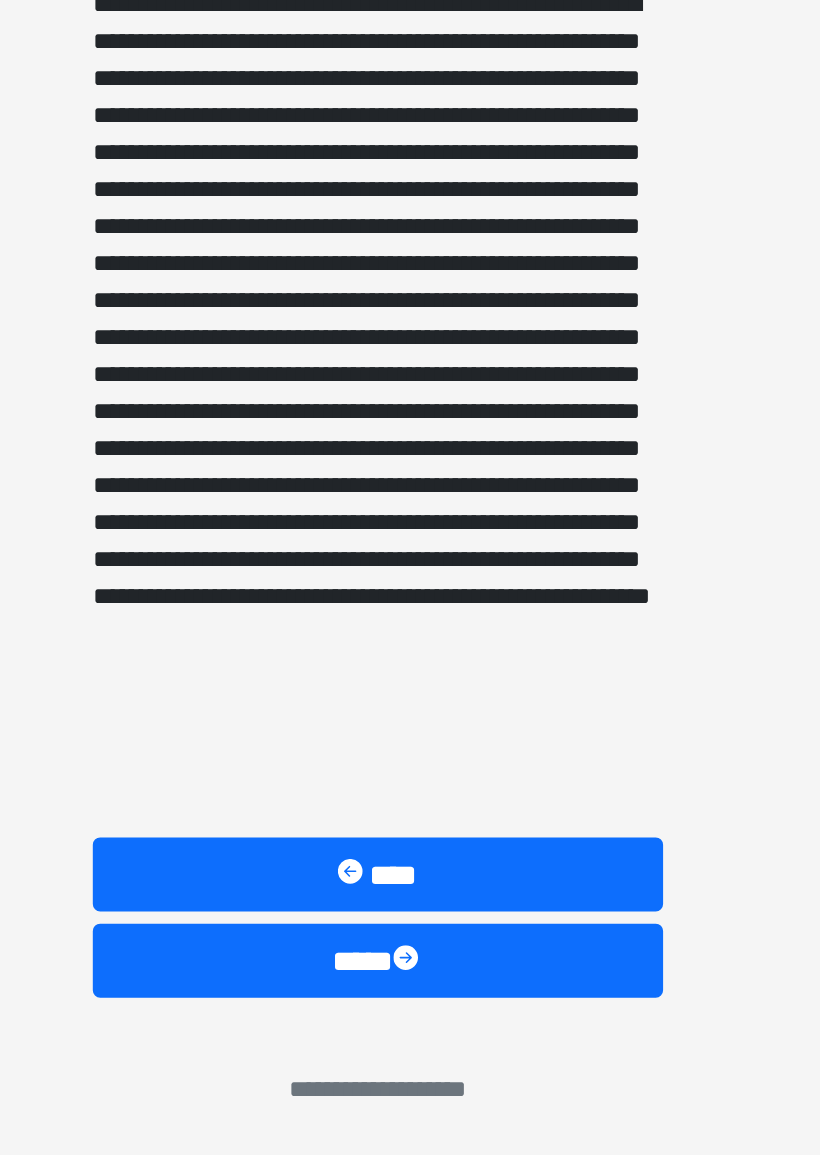 click on "****" at bounding box center (410, 1029) 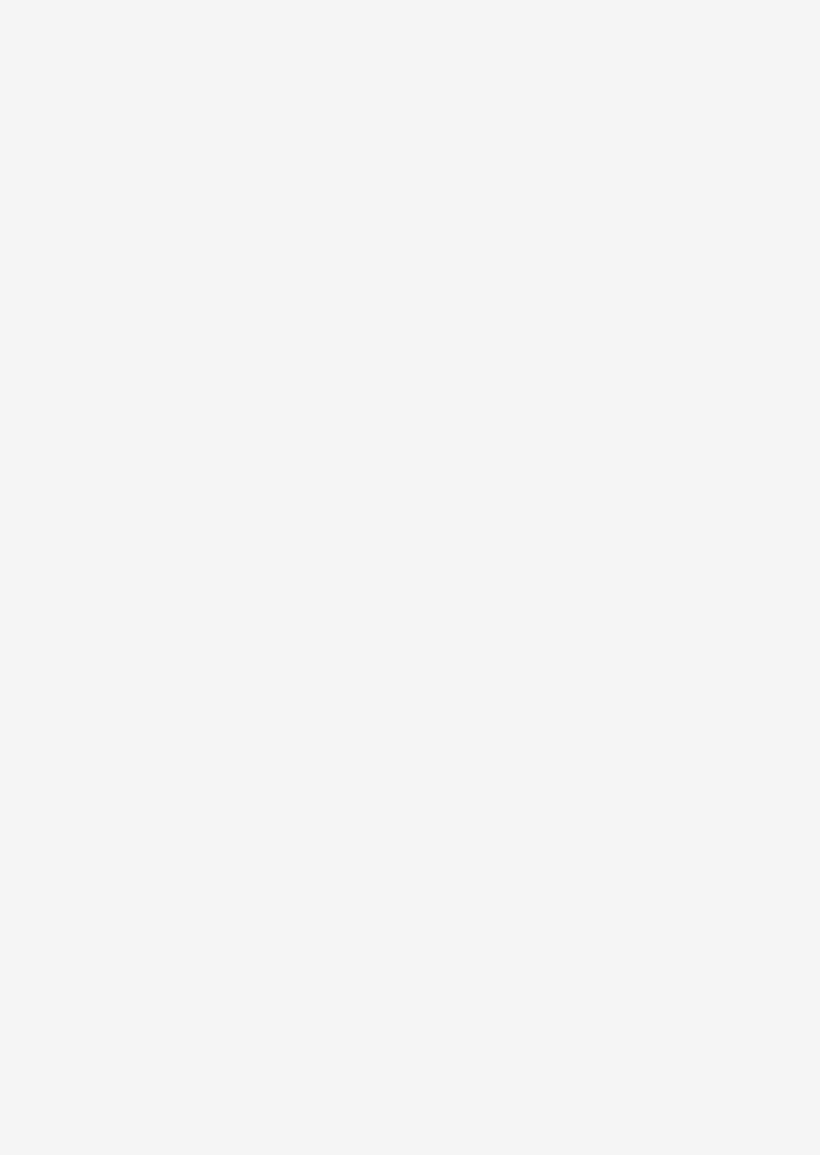 scroll, scrollTop: 0, scrollLeft: 0, axis: both 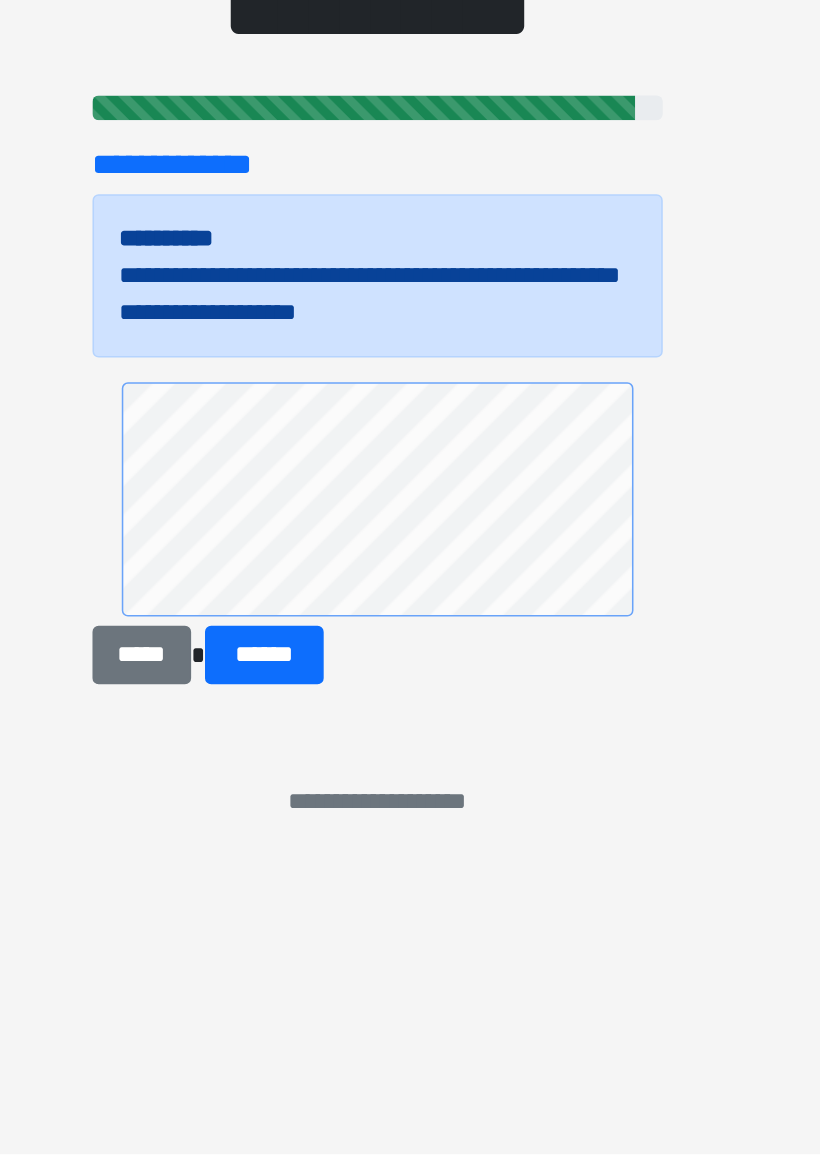 click on "******" at bounding box center (336, 831) 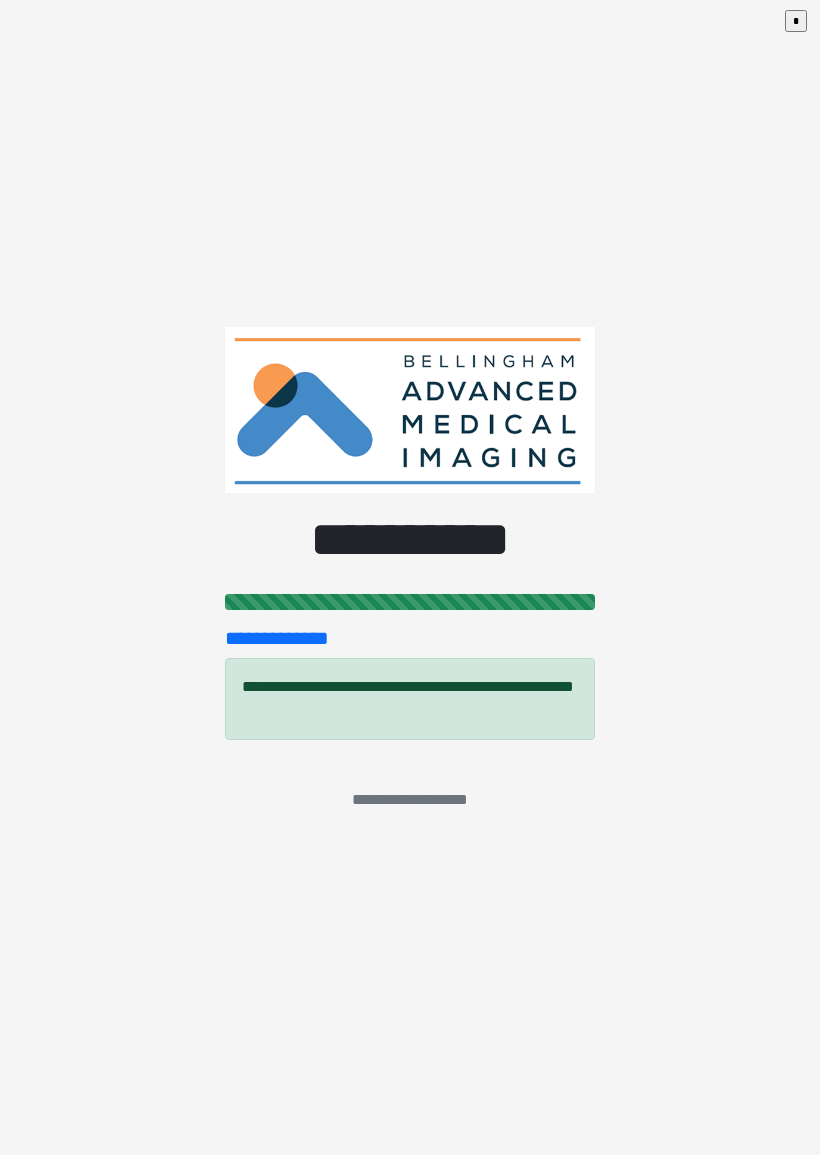click on "*" at bounding box center [796, 21] 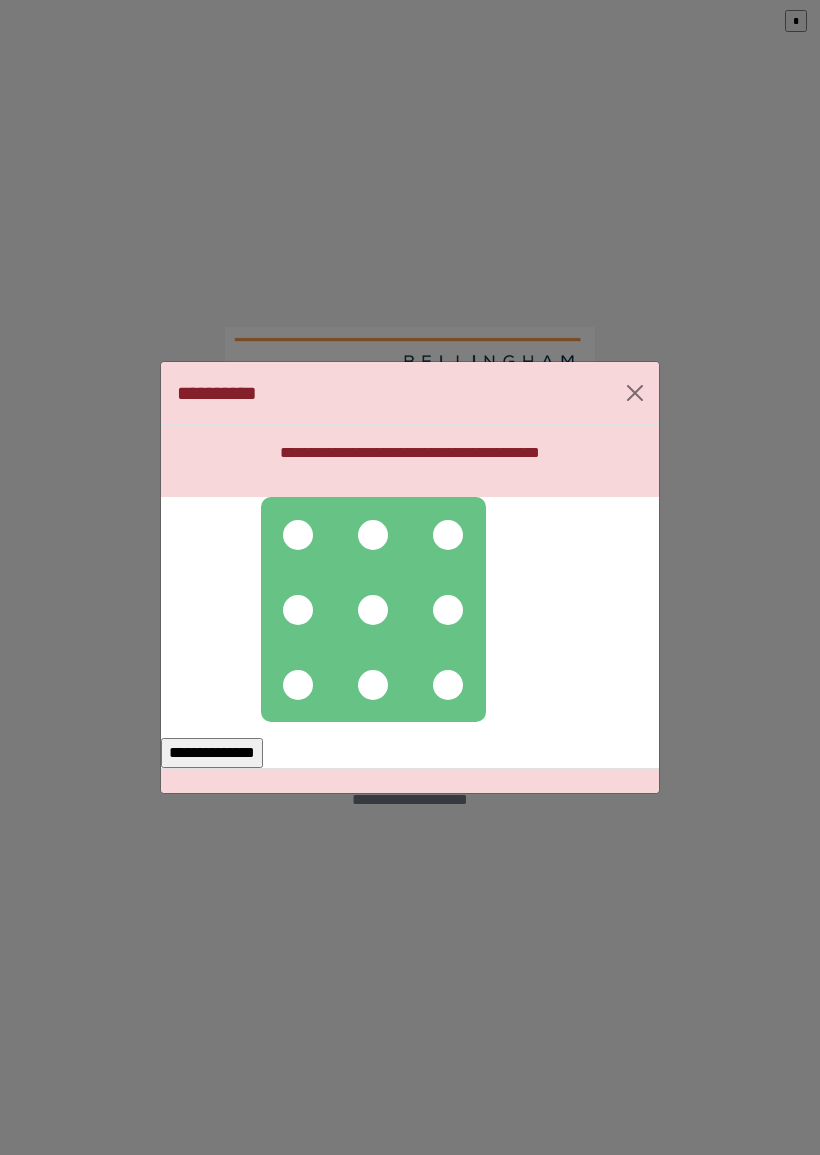 click at bounding box center (298, 535) 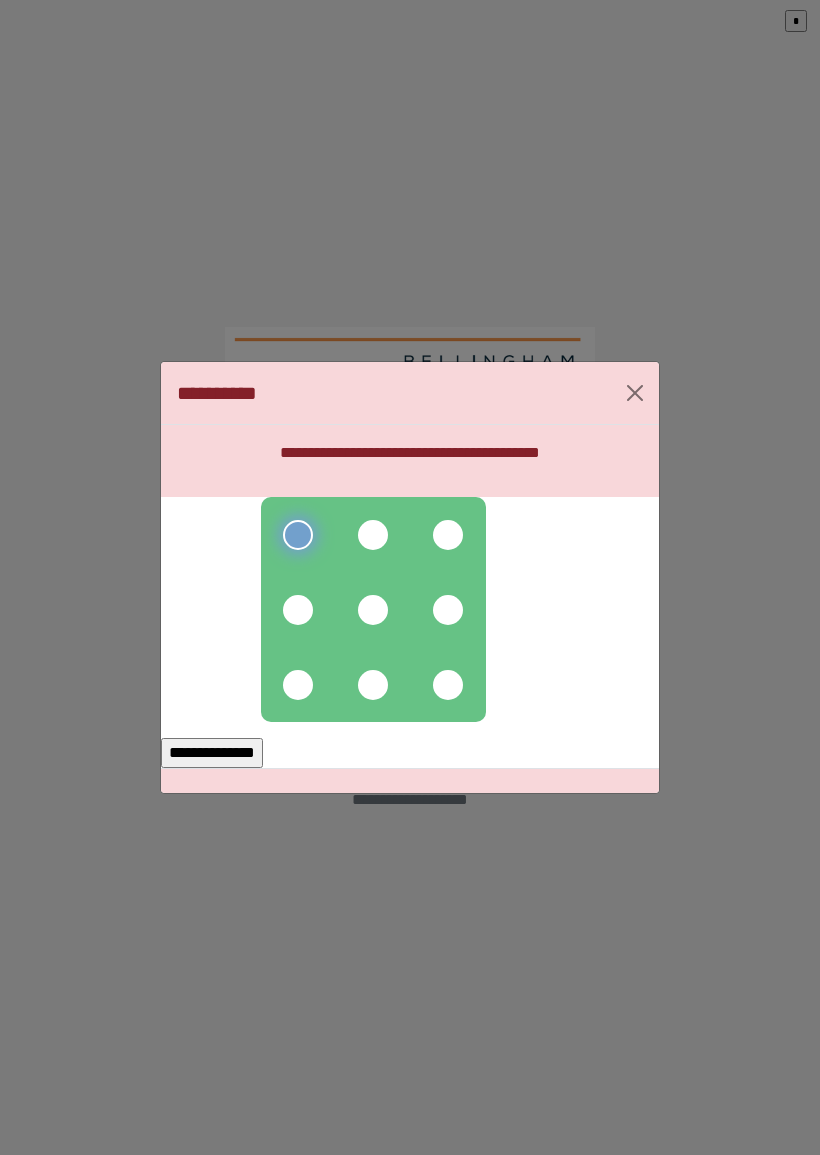 click at bounding box center (298, 610) 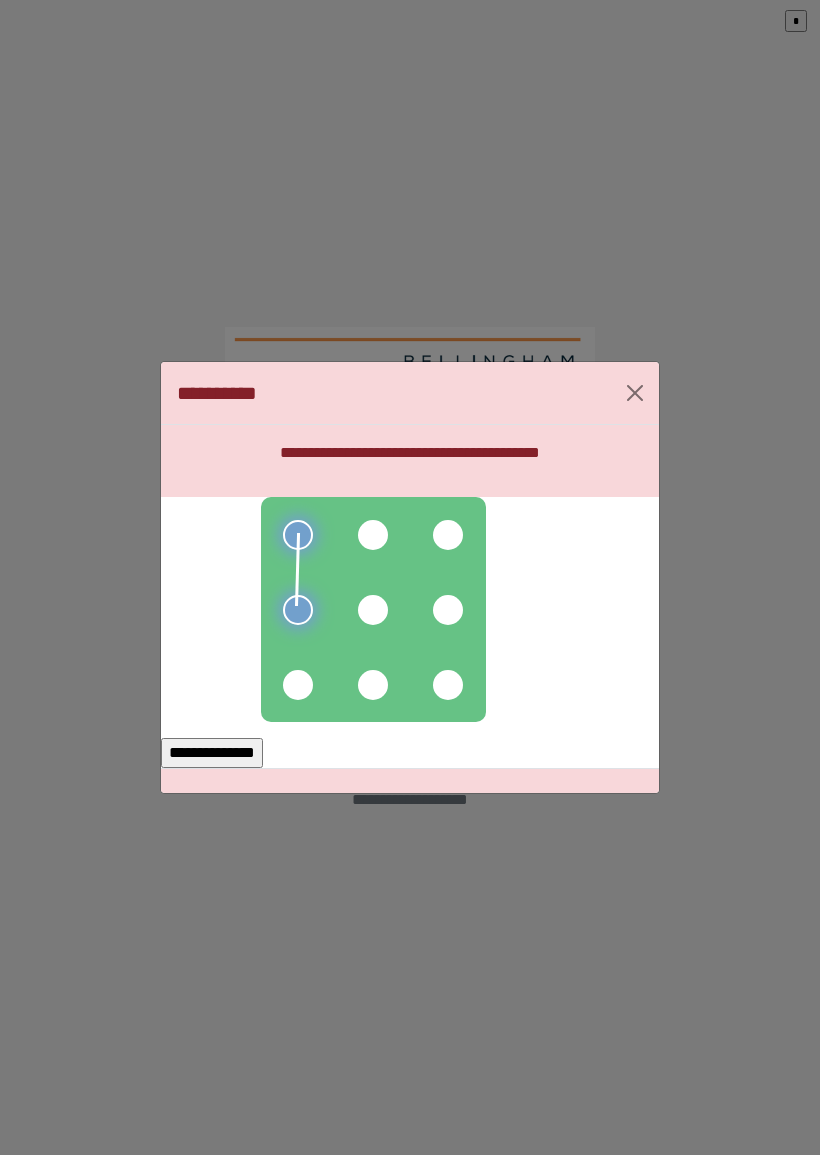 click at bounding box center [298, 685] 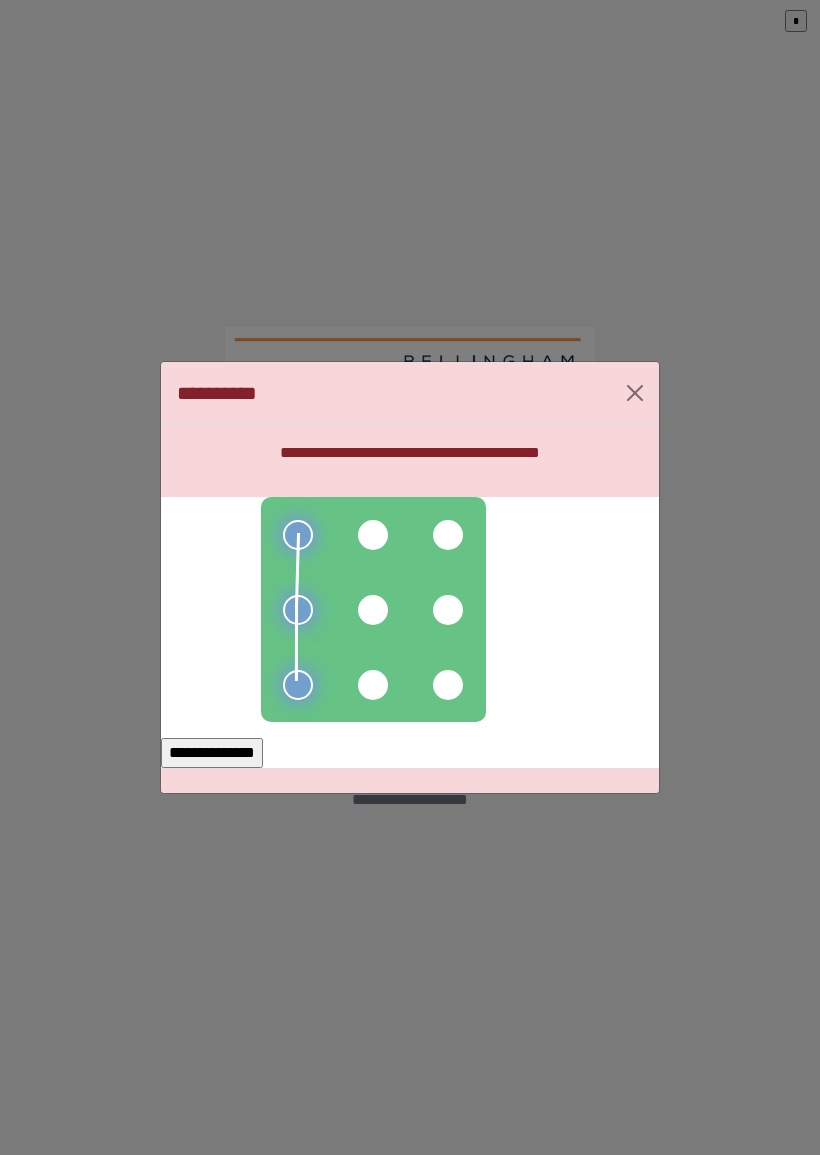 click at bounding box center [373, 610] 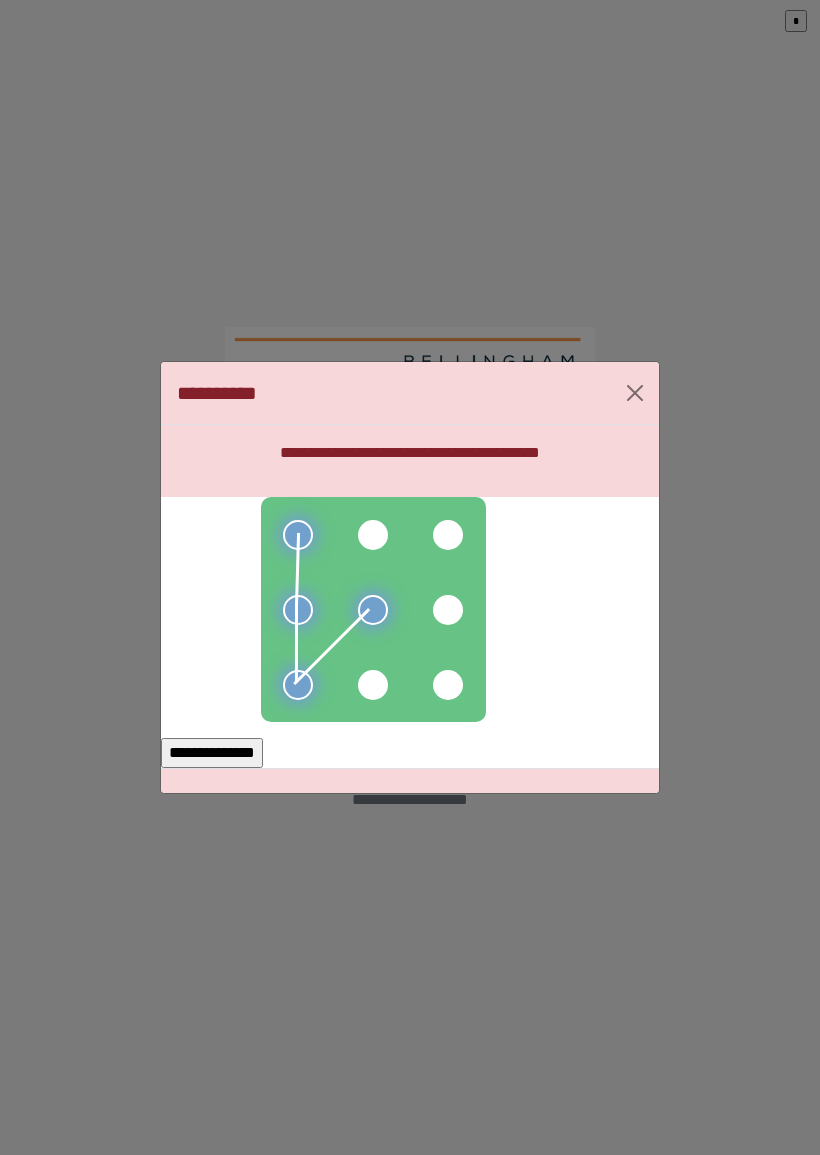 click at bounding box center [373, 685] 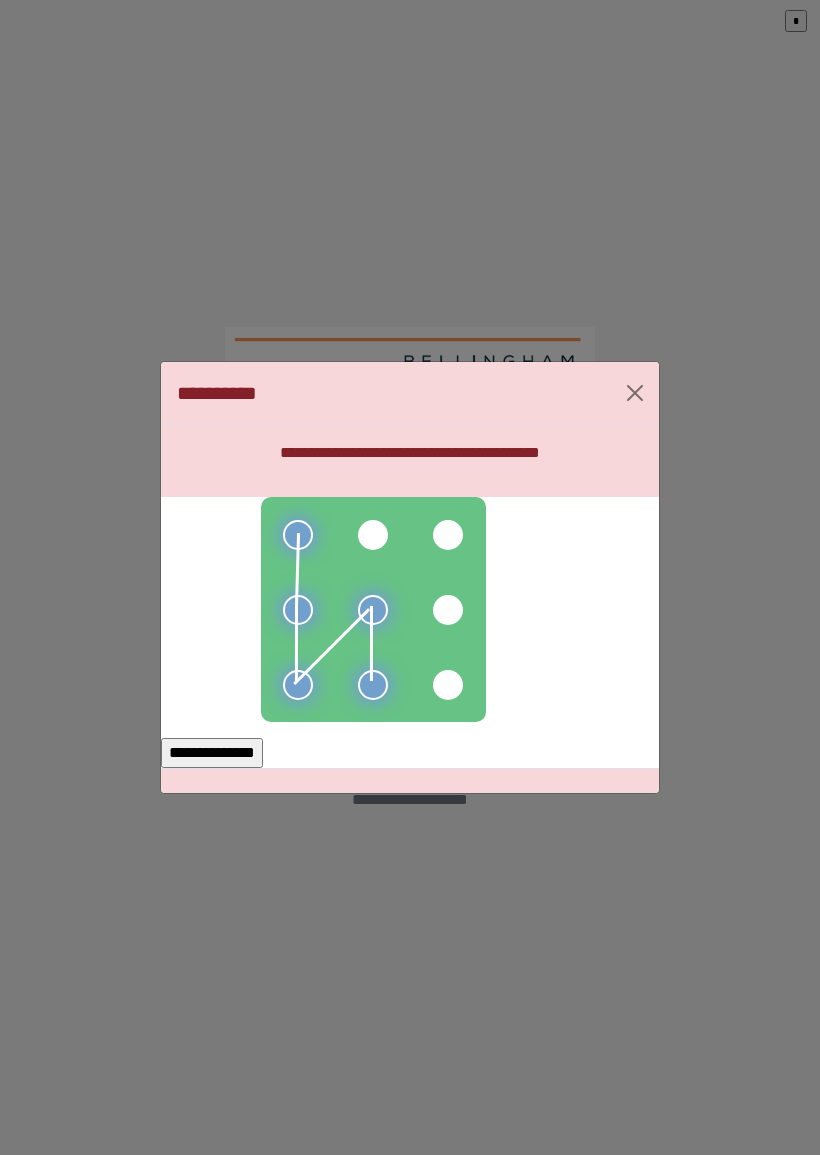 click on "**********" at bounding box center (212, 753) 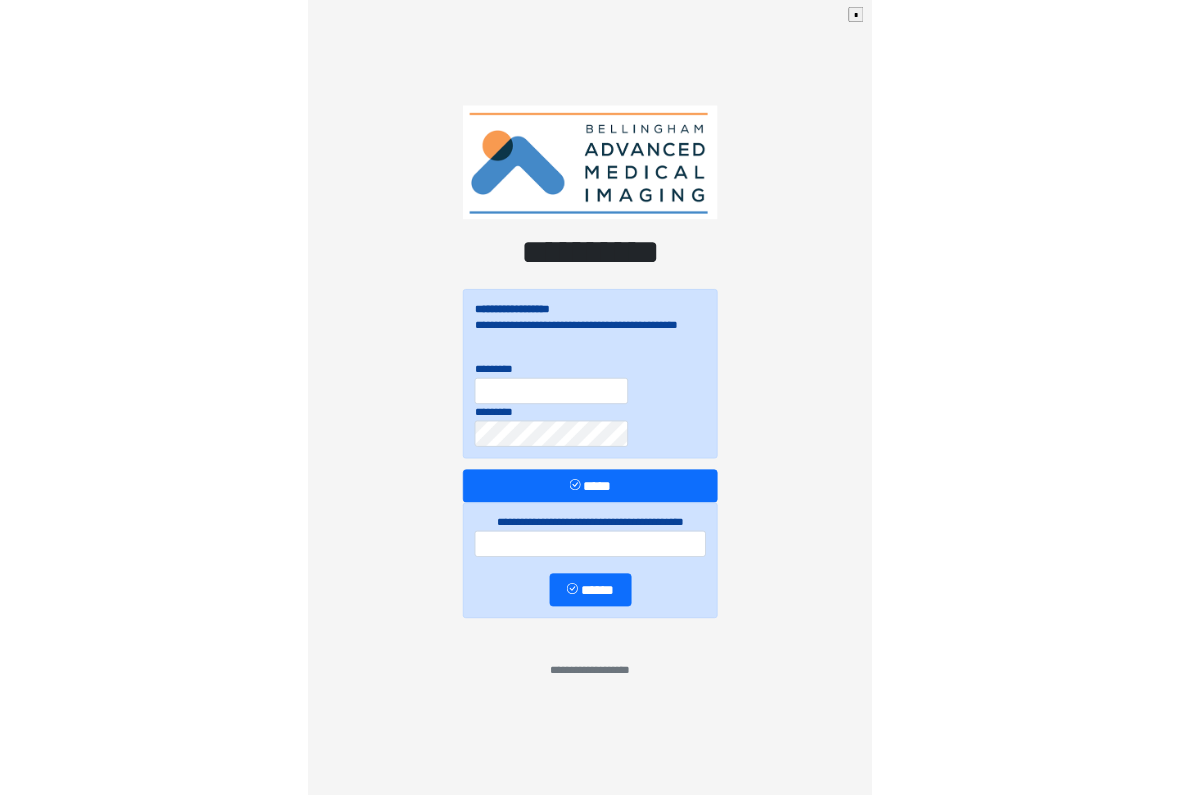 scroll, scrollTop: 0, scrollLeft: 0, axis: both 